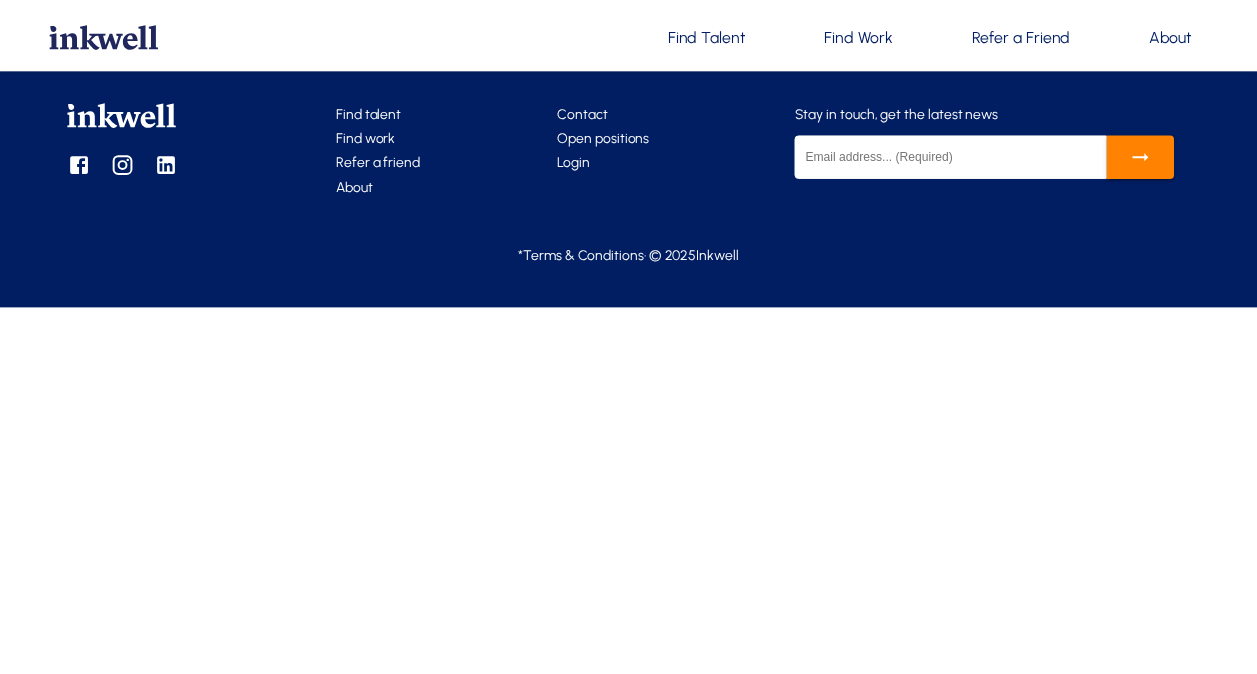 scroll, scrollTop: 0, scrollLeft: 0, axis: both 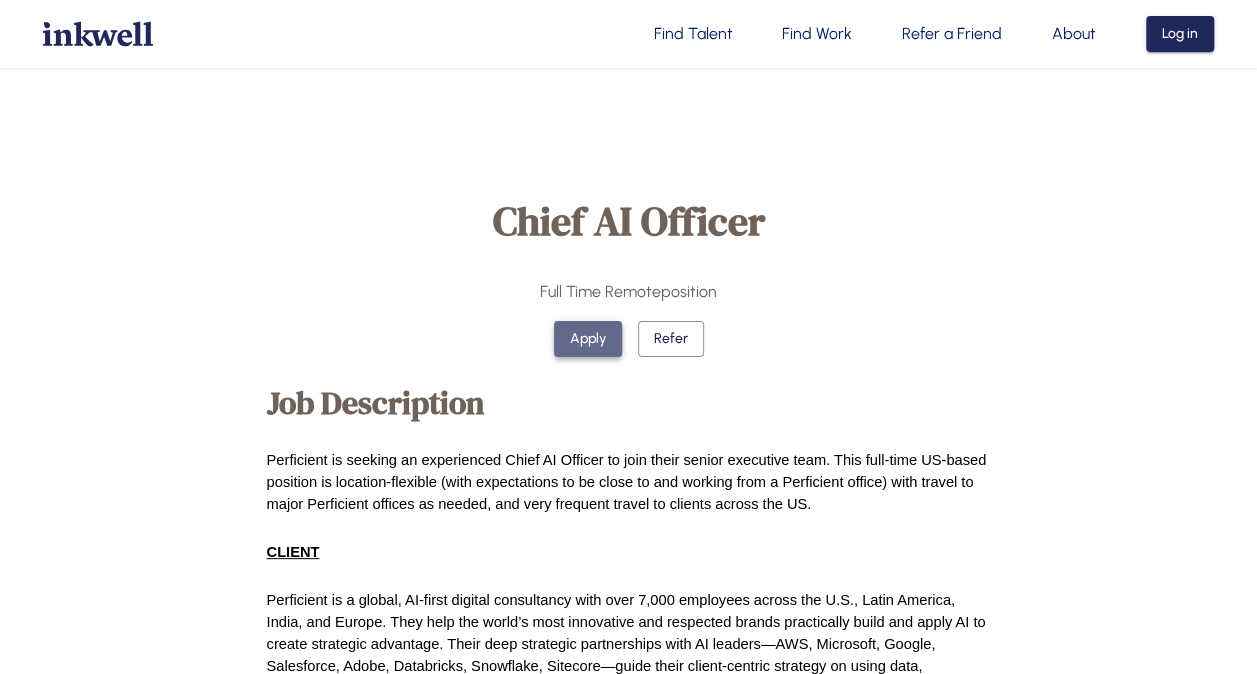 click on "Apply" at bounding box center (588, 339) 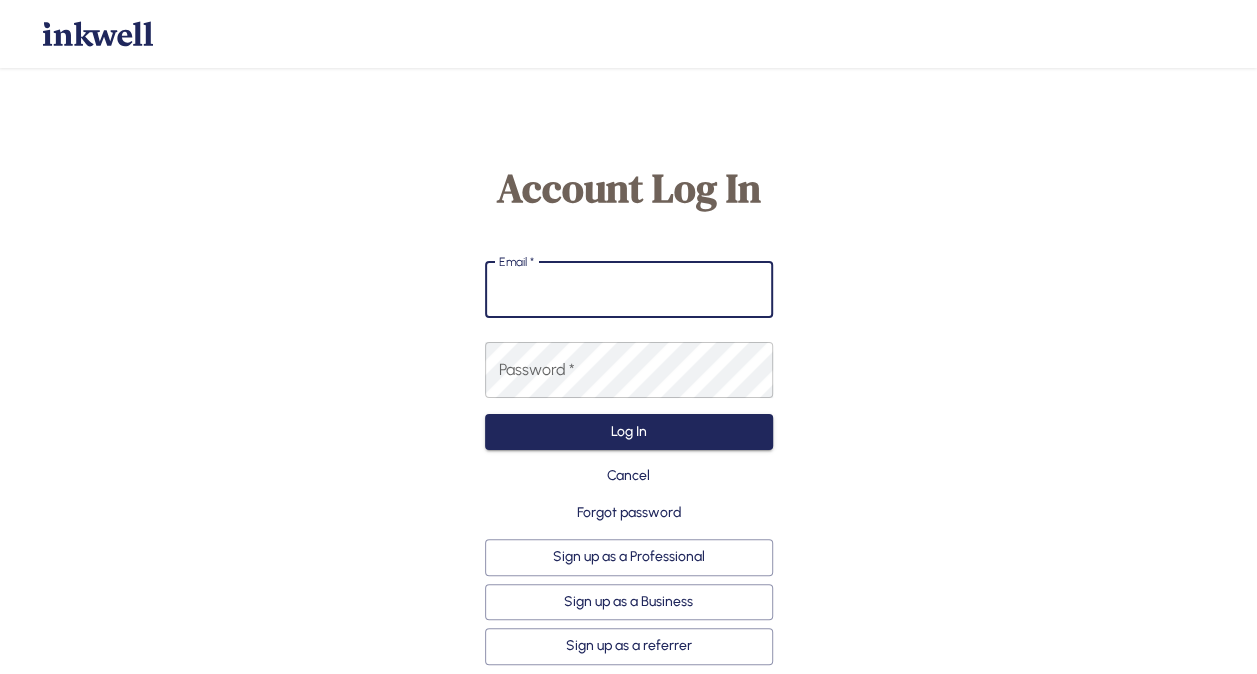 click on "Email   *" at bounding box center [629, 290] 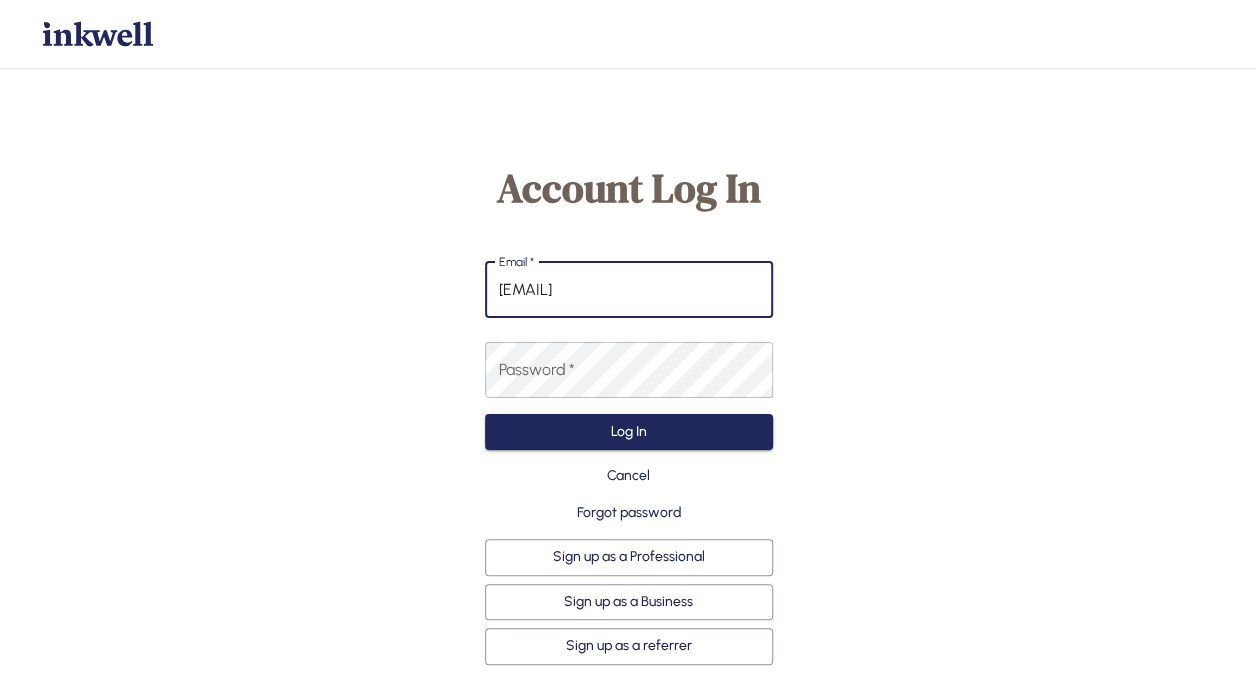 type on "[EMAIL]" 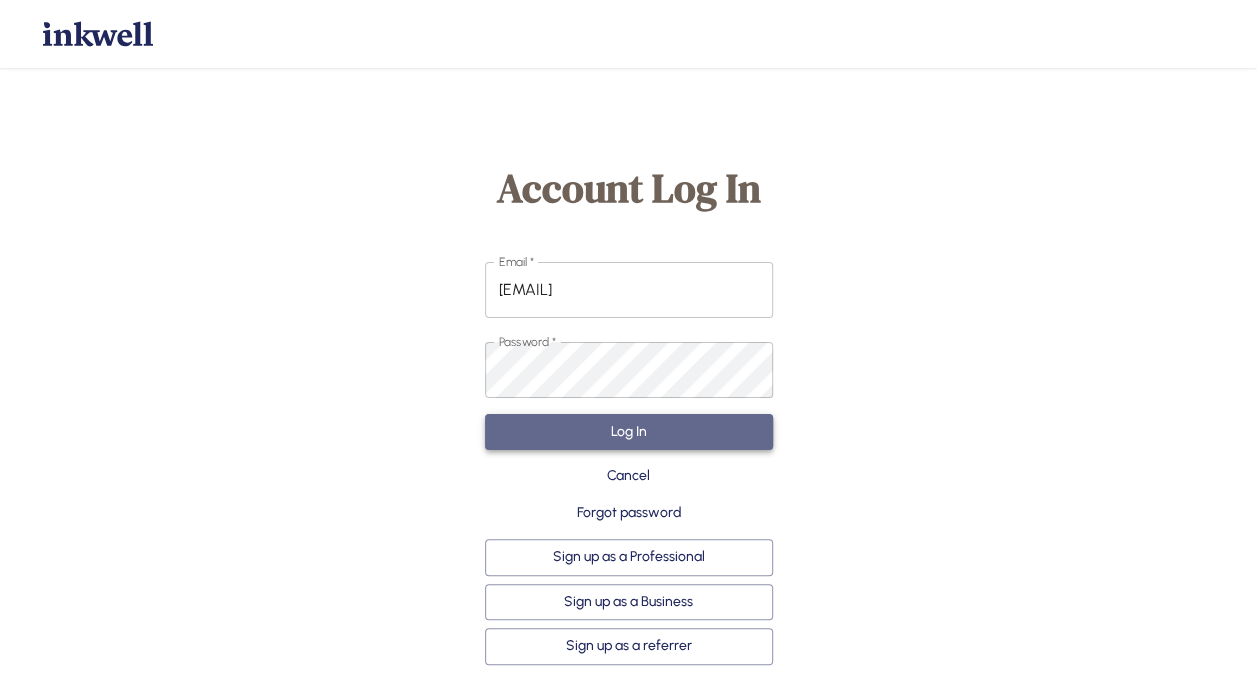click on "Log In" at bounding box center [629, 432] 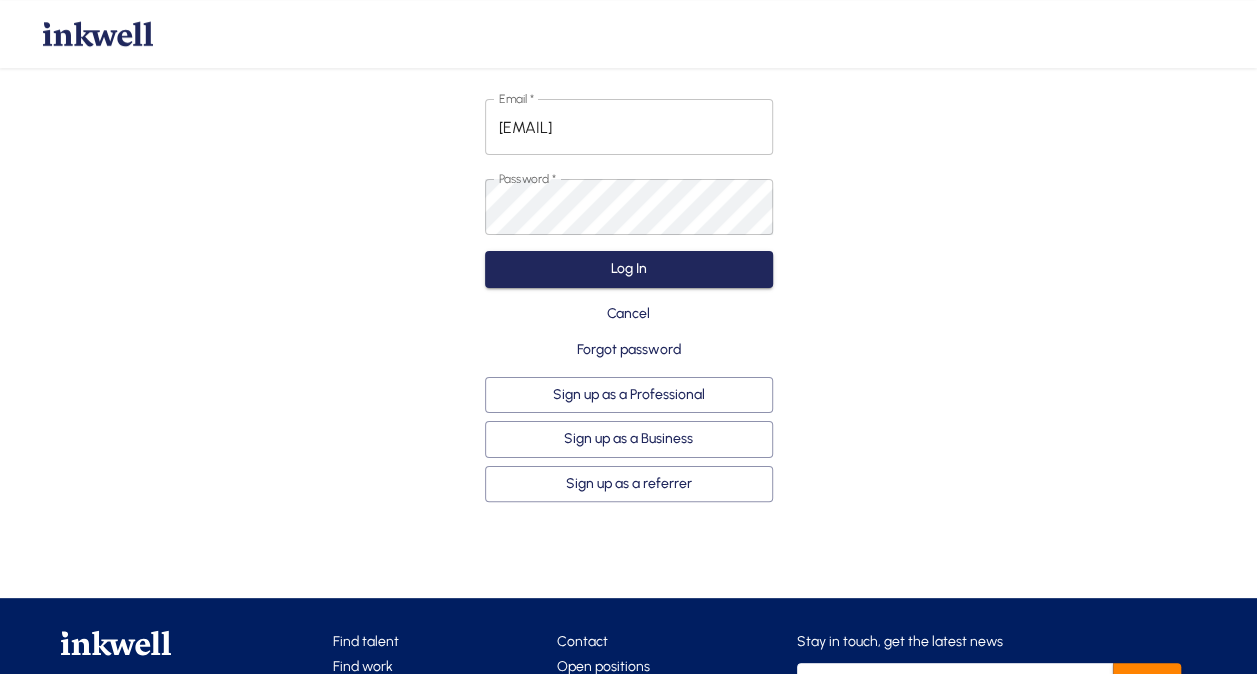 scroll, scrollTop: 255, scrollLeft: 0, axis: vertical 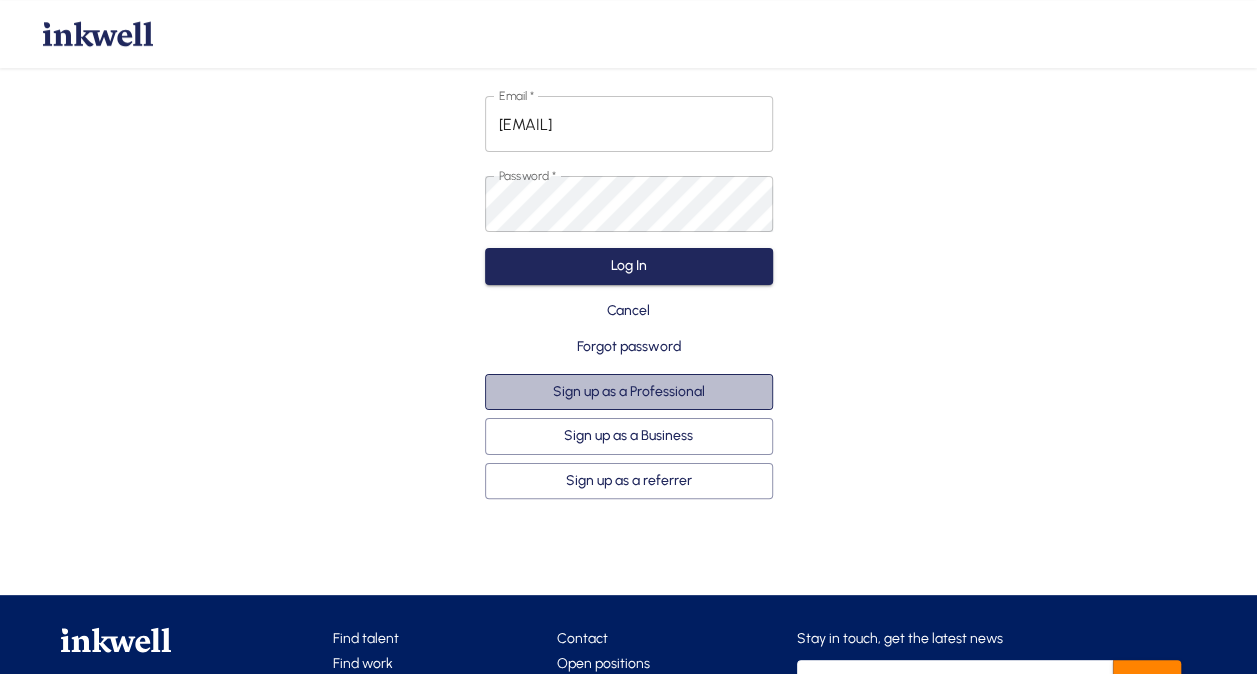 click on "Sign up as a Professional" at bounding box center [629, 392] 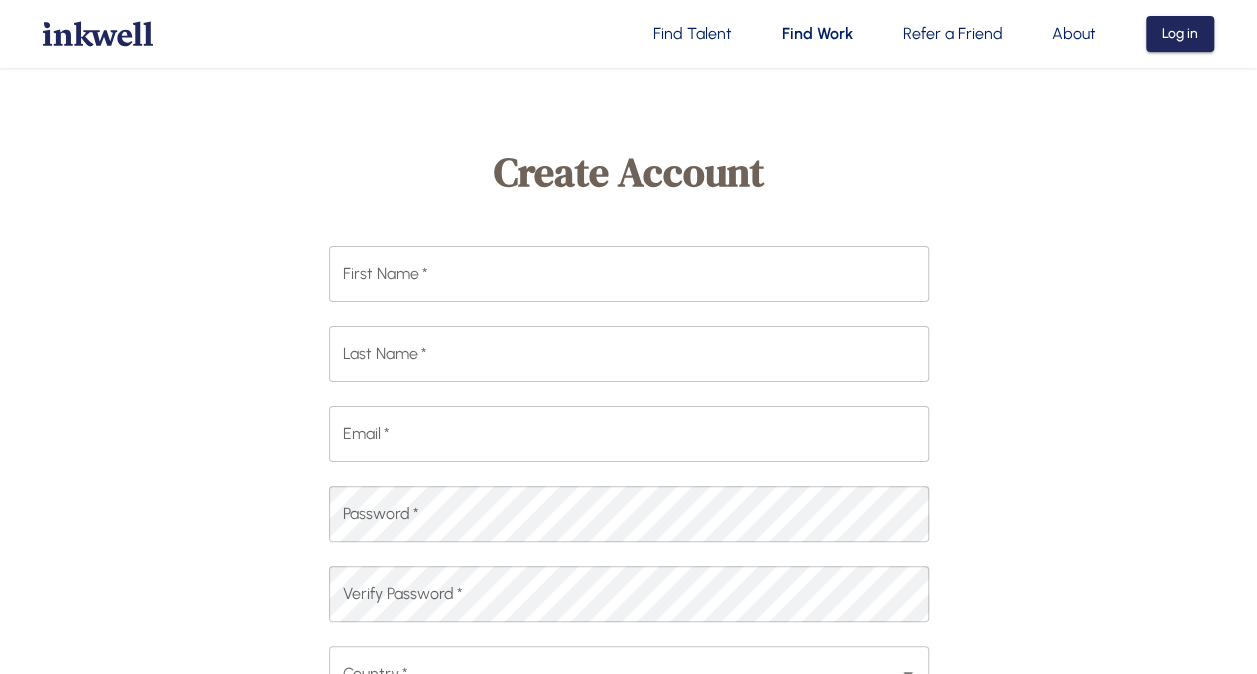 click on "First Name   *" at bounding box center (629, 274) 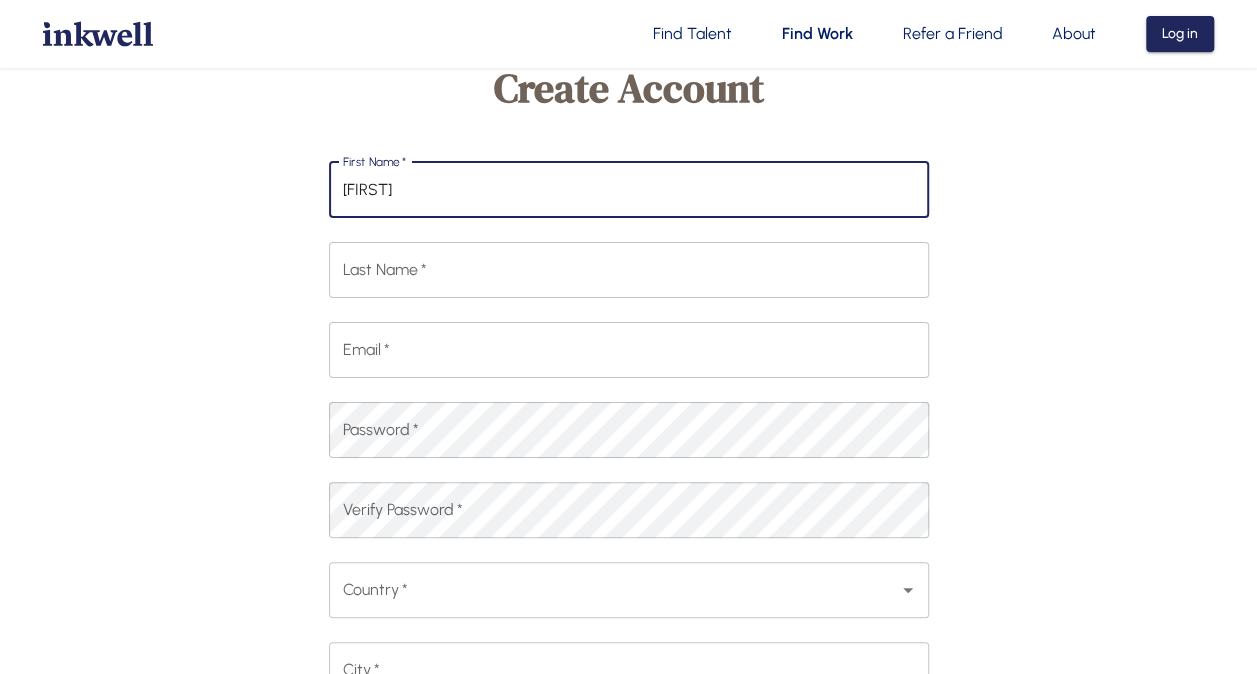 scroll, scrollTop: 83, scrollLeft: 0, axis: vertical 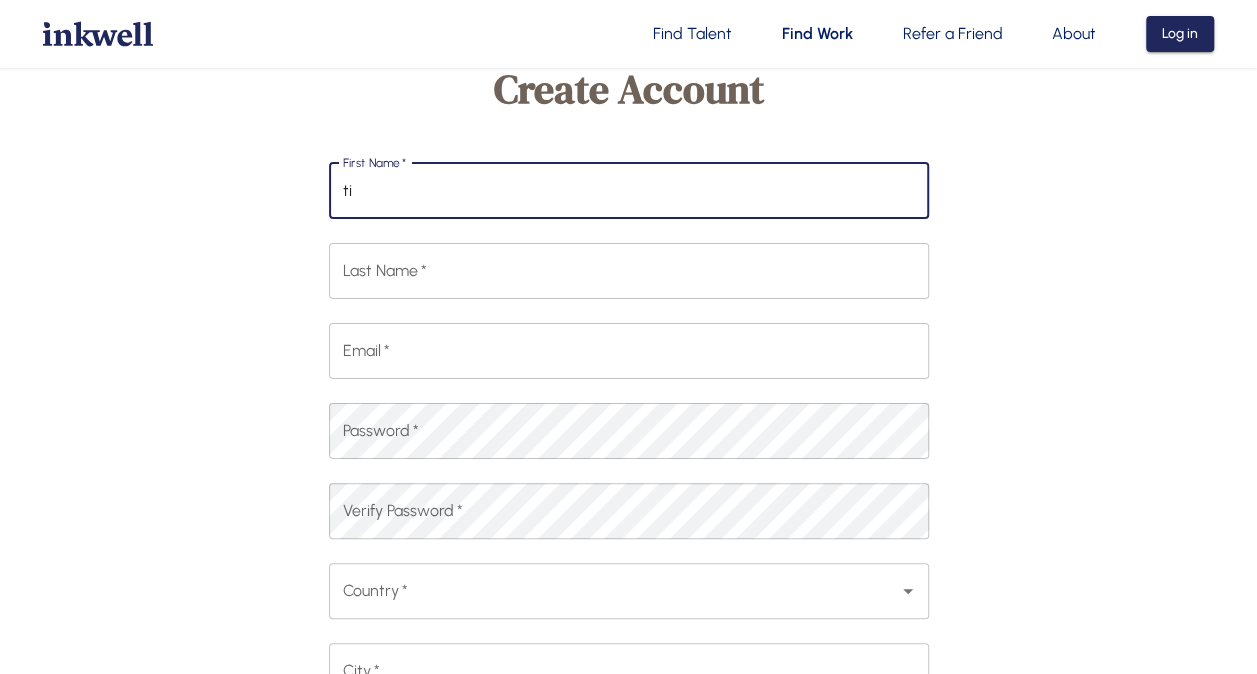type on "t" 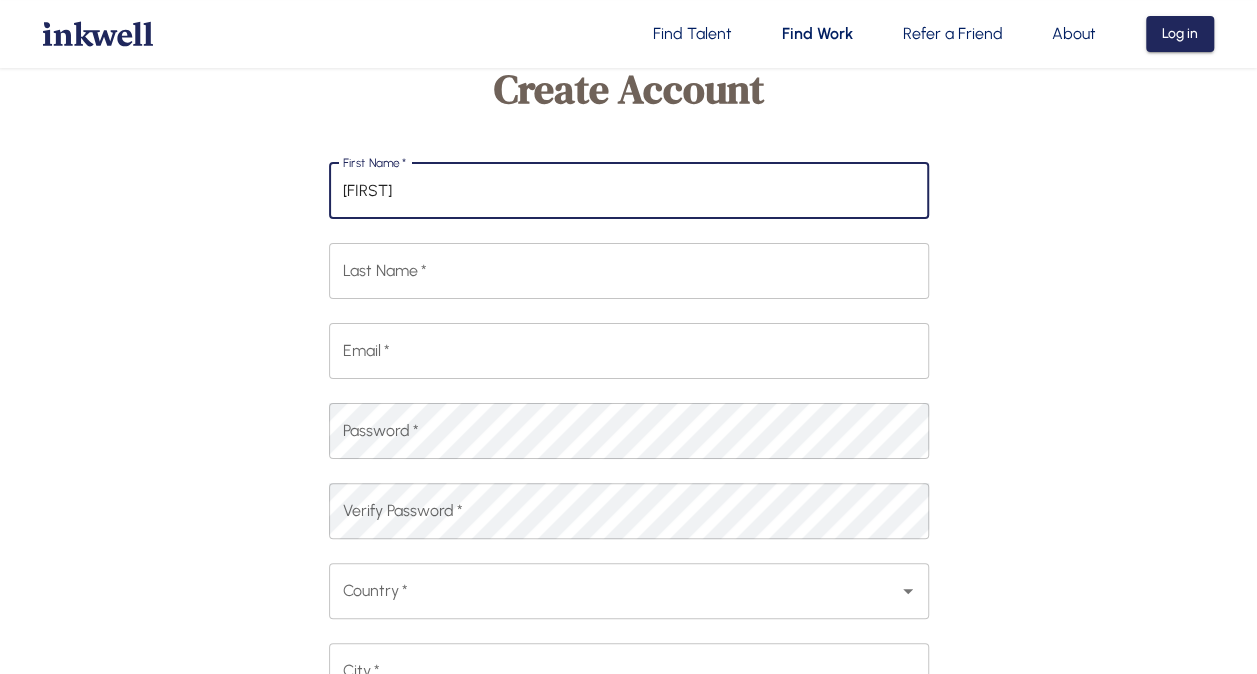 type on "[FIRST]" 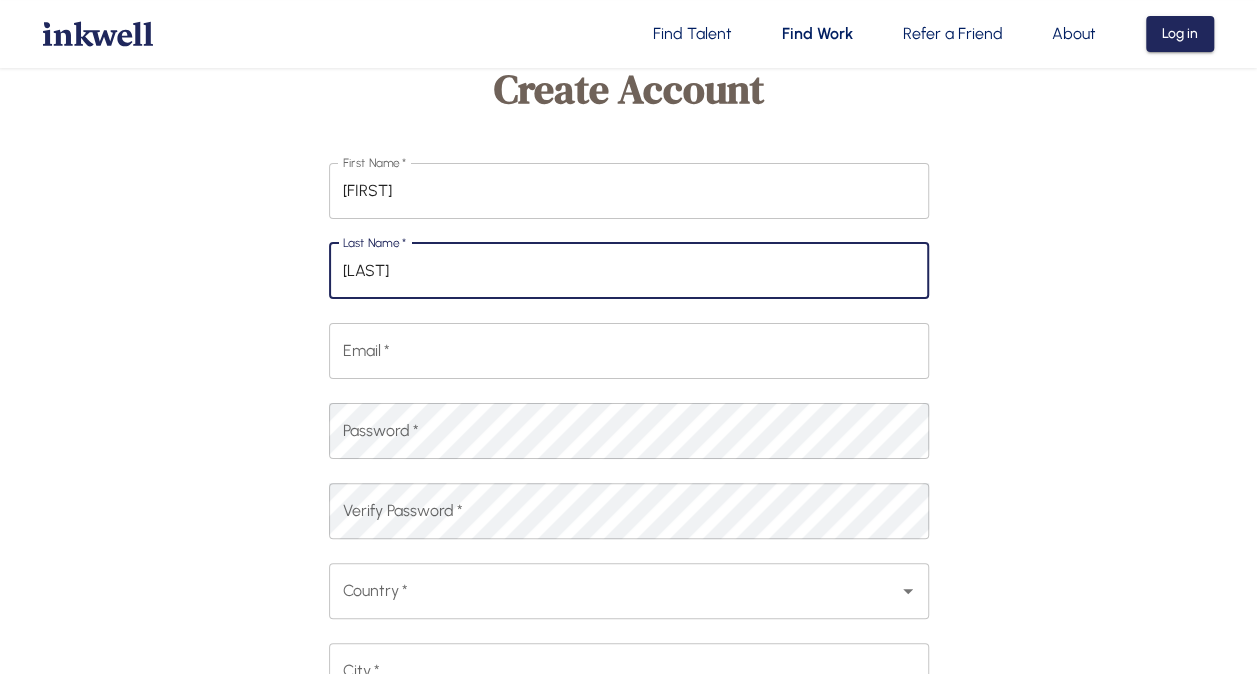 type on "[LAST]" 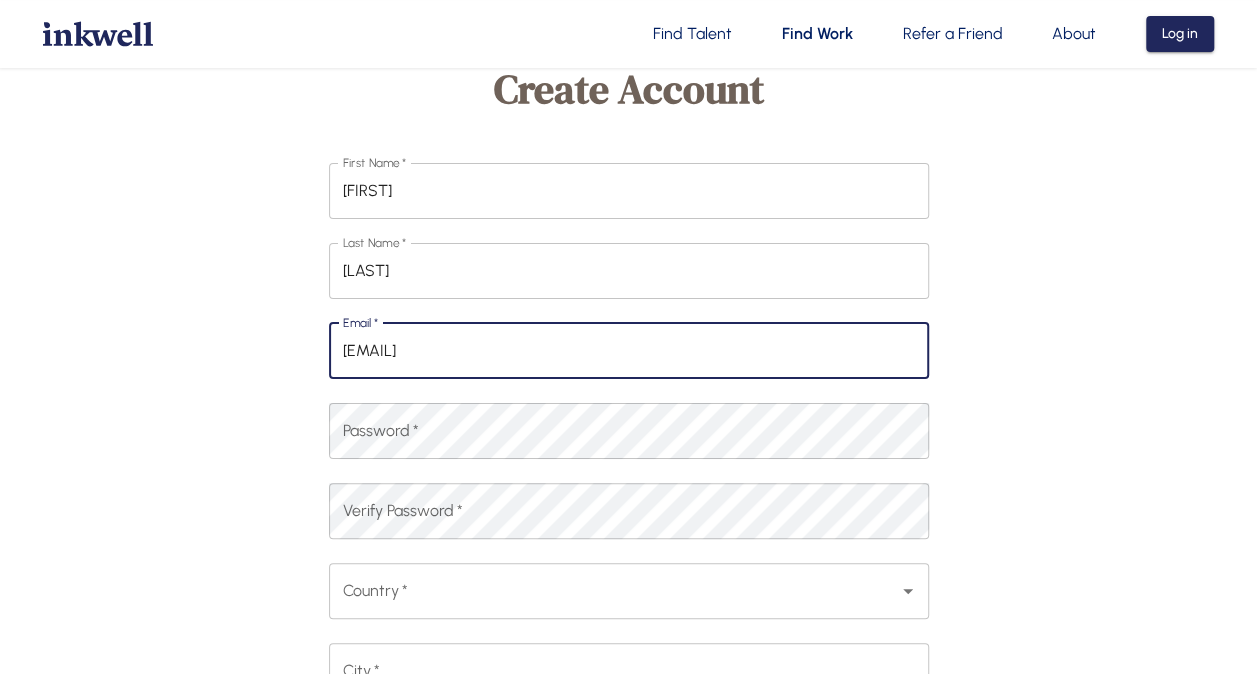 type on "[EMAIL]" 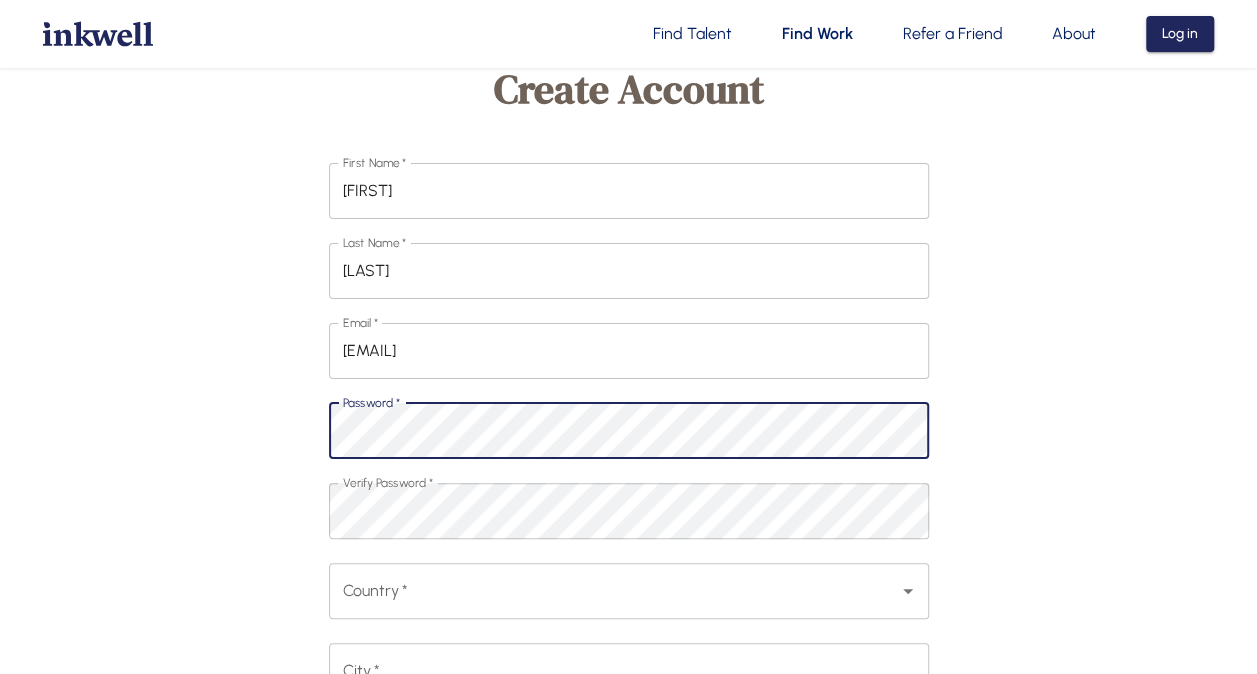 click 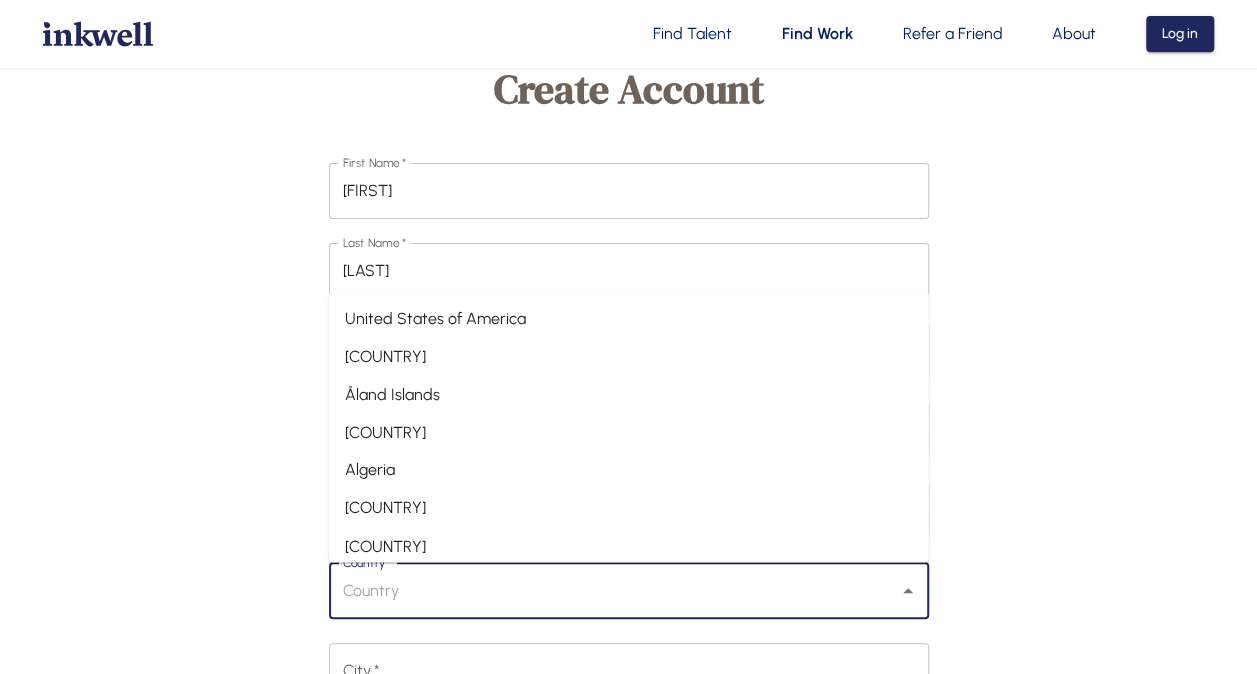 click on "United States of America" at bounding box center (629, 320) 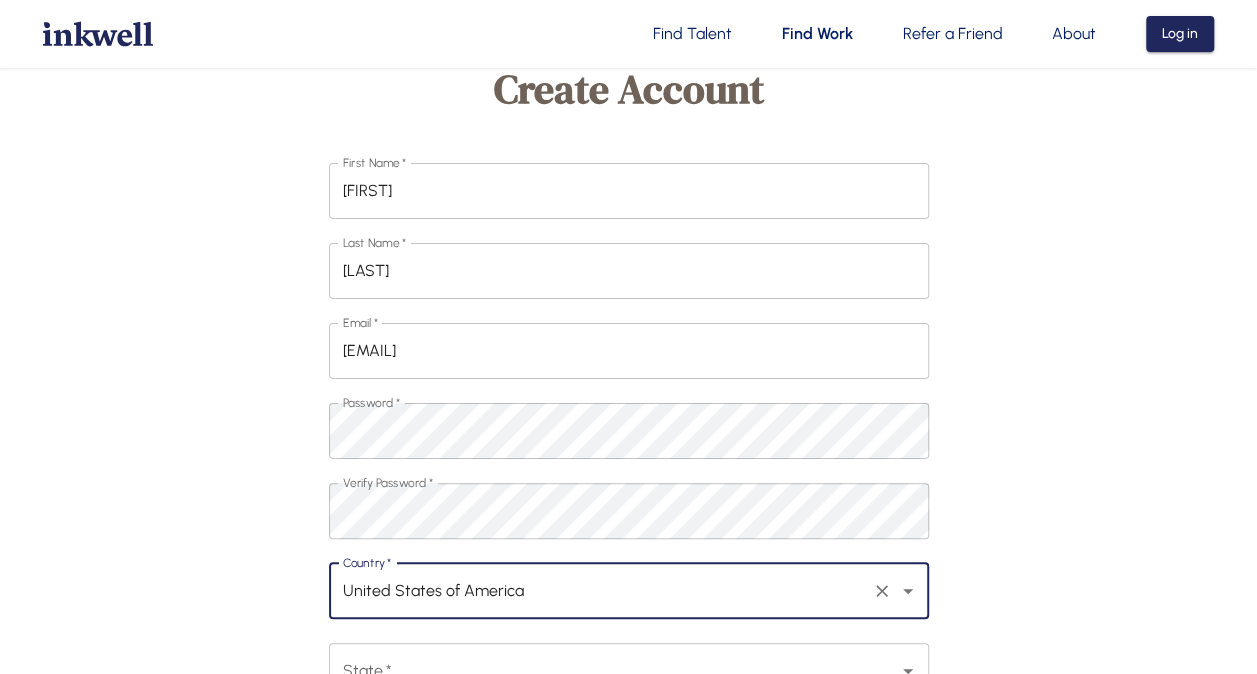 click on "First Name   * [FIRST] First Name   * Last Name   * [LAST] Last Name   * Email   * [EMAIL] Email   * Password   * Password   * Verify Password   * Verify Password   * Country   * United States of America Country   * State   * State   * City   * City   * LinkedIn URL   * LinkedIn URL   * How did you hear about us?   * How did you hear about us?   * Yes I would like to receive updates, offers, and promotions from Inkwell via SMS. Submit" at bounding box center [629, 615] 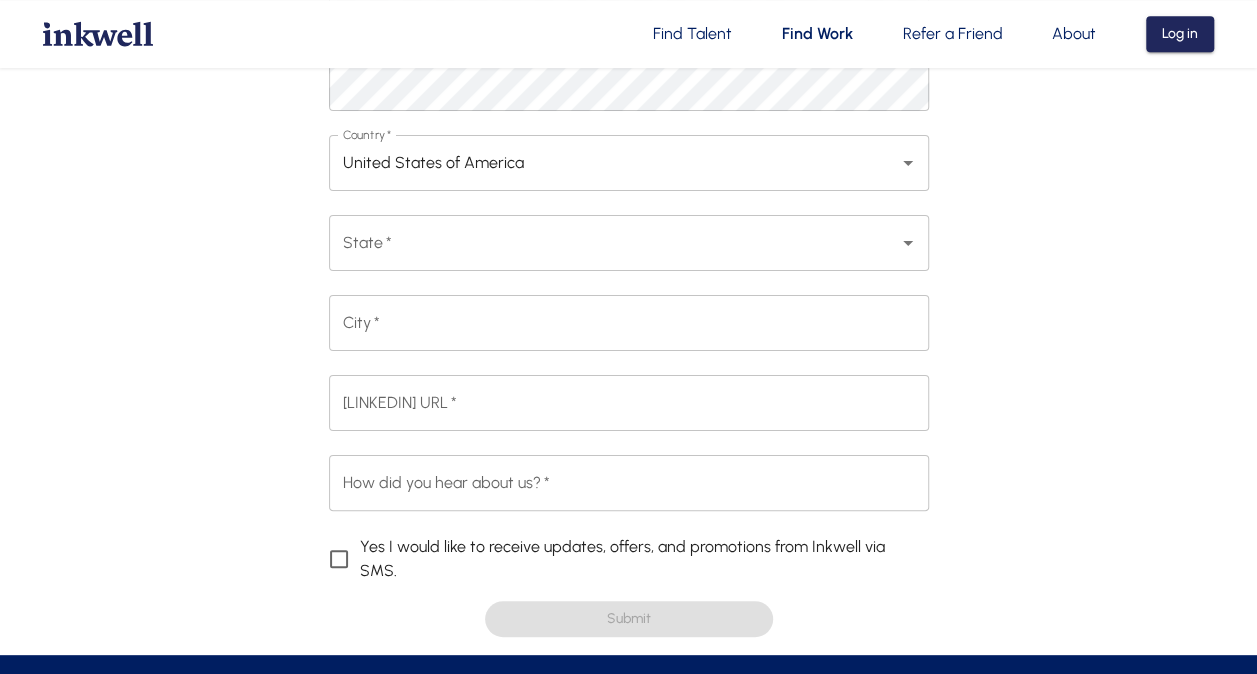 scroll, scrollTop: 518, scrollLeft: 0, axis: vertical 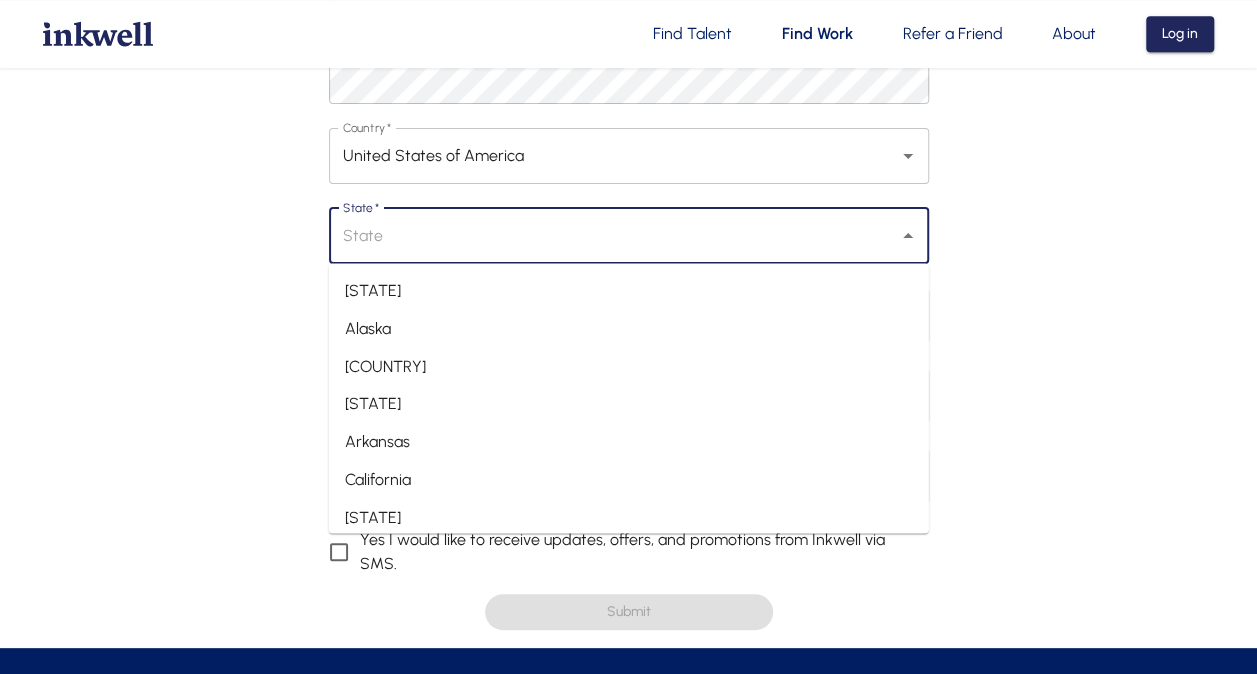 click on "State   *" at bounding box center [614, 236] 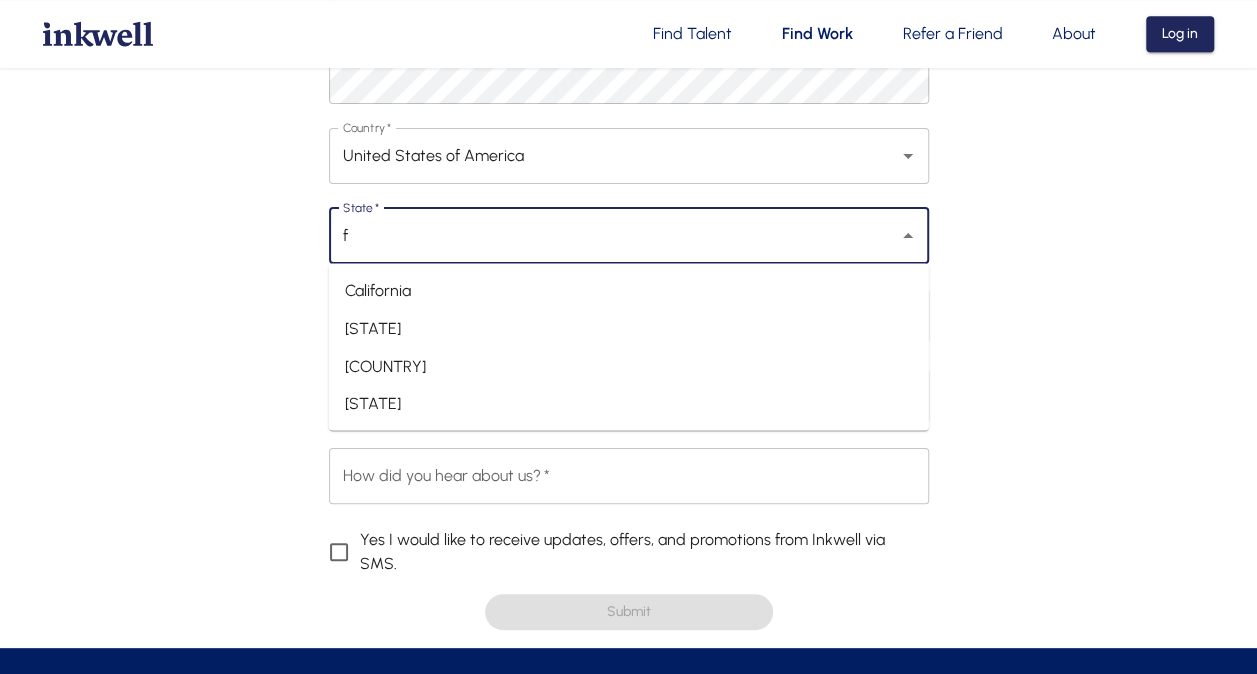 click on "[STATE]" at bounding box center (629, 404) 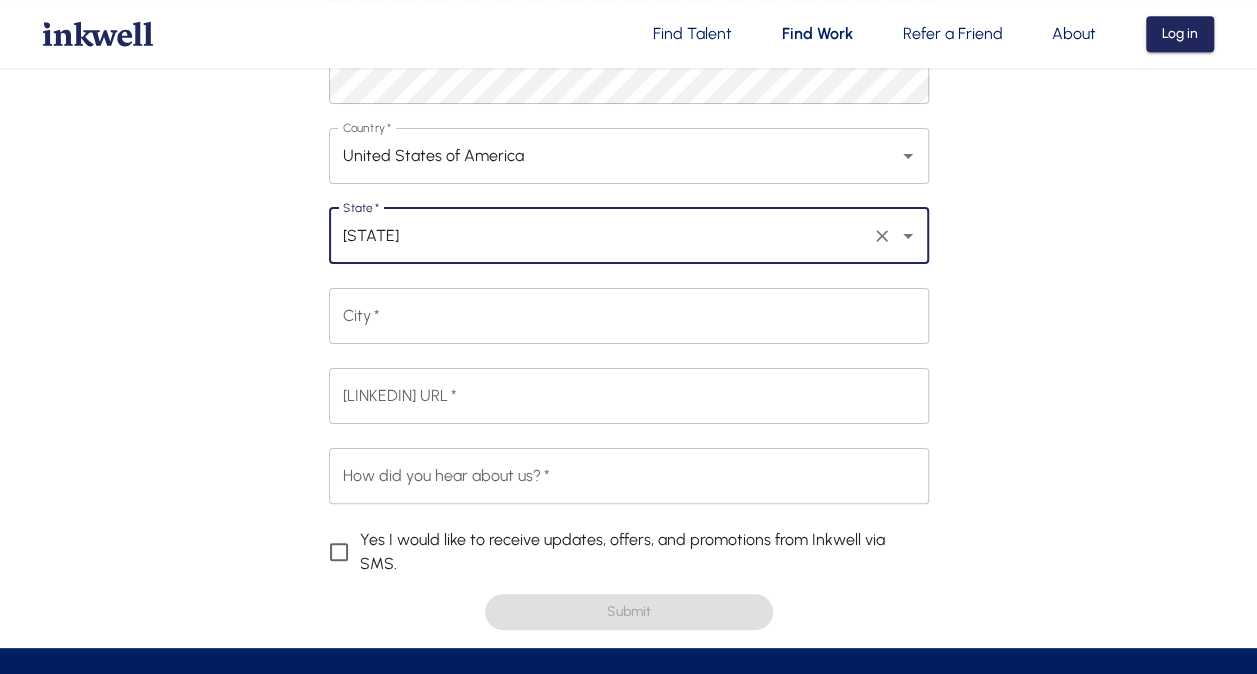 type on "[STATE]" 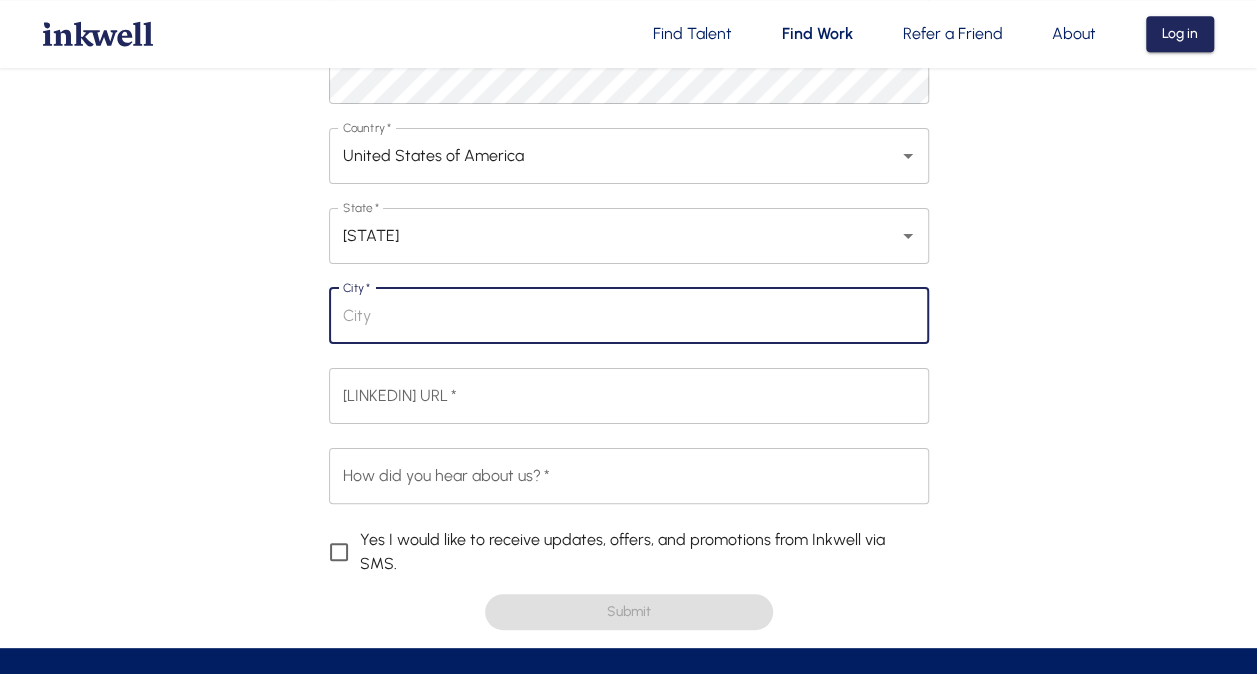 click on "City   *" at bounding box center (629, 316) 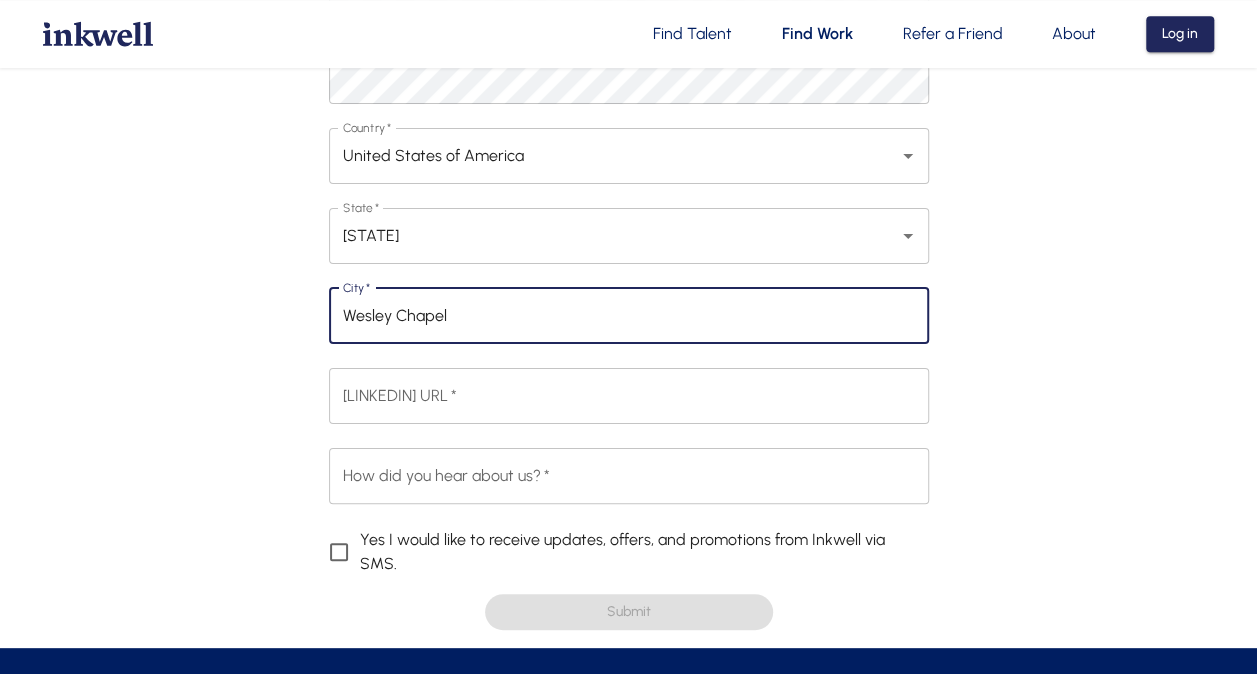 type on "Wesley Chapel" 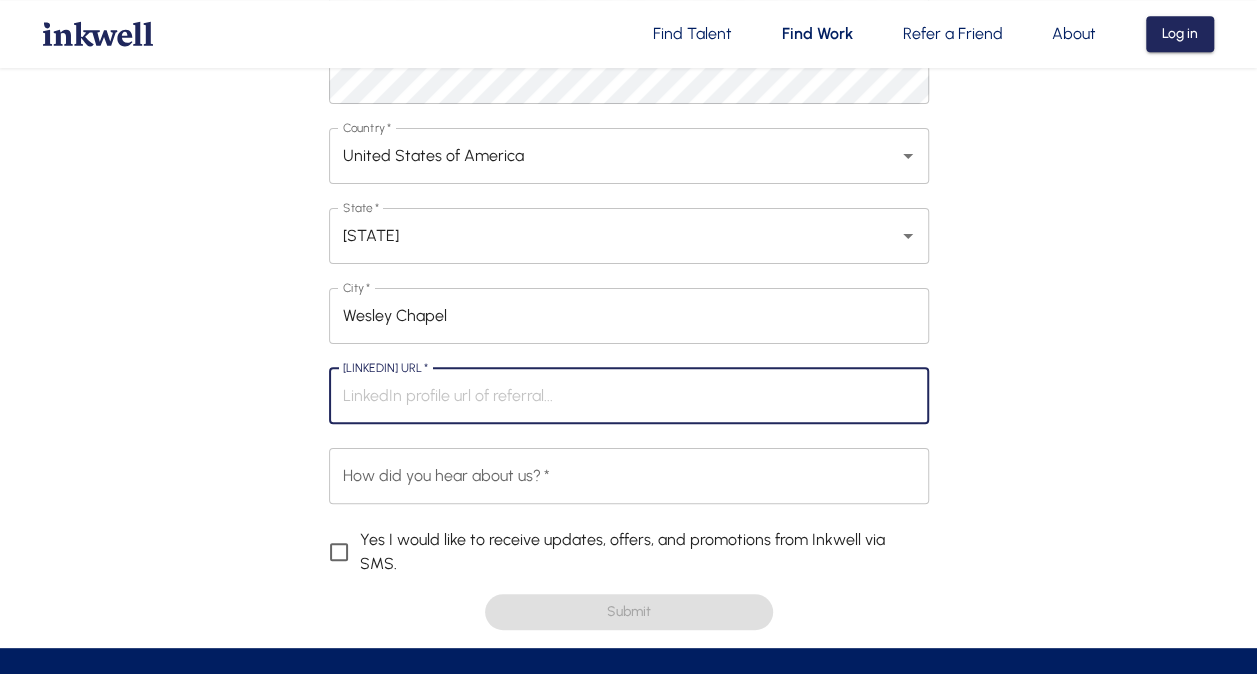 paste on "	Spearheaded the establishment of a global PMO for a Transformational program, overseeing a $30M+ business and technology implementation that delivered 20%+ improvement in operational efficiency in a Fortune 500 CPG company.  Directed cross-functional teams across 10 countries, delivering the successful rollout of multiple enterprise-wide technology applications, impacting over 2,000 users and enhancing the finance and accounting visibility by 30%" 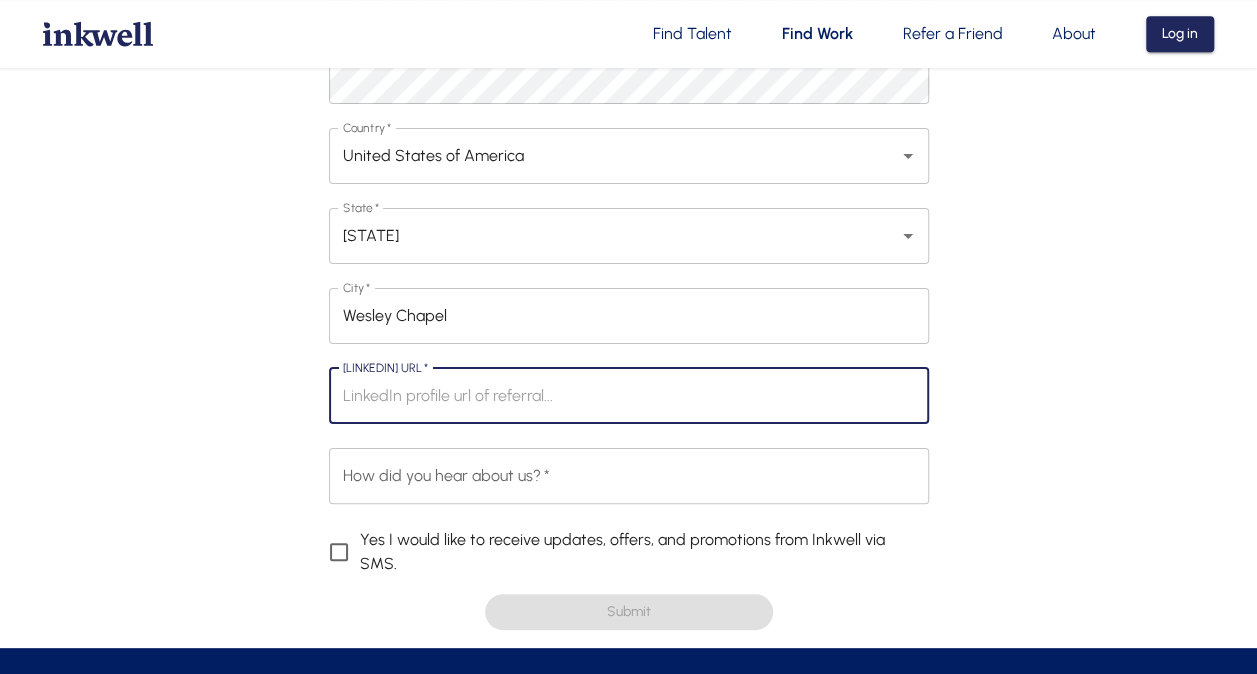 type on "	Spearheaded the establishment of a global PMO for a Transformational program, overseeing a $30M+ business and technology implementation that delivered 20%+ improvement in operational efficiency in a Fortune 500 CPG company.  Directed cross-functional teams across 10 countries, delivering the successful rollout of multiple enterprise-wide technology applications, impacting over 2,000 users and enhancing the finance and accounting visibility by 30%" 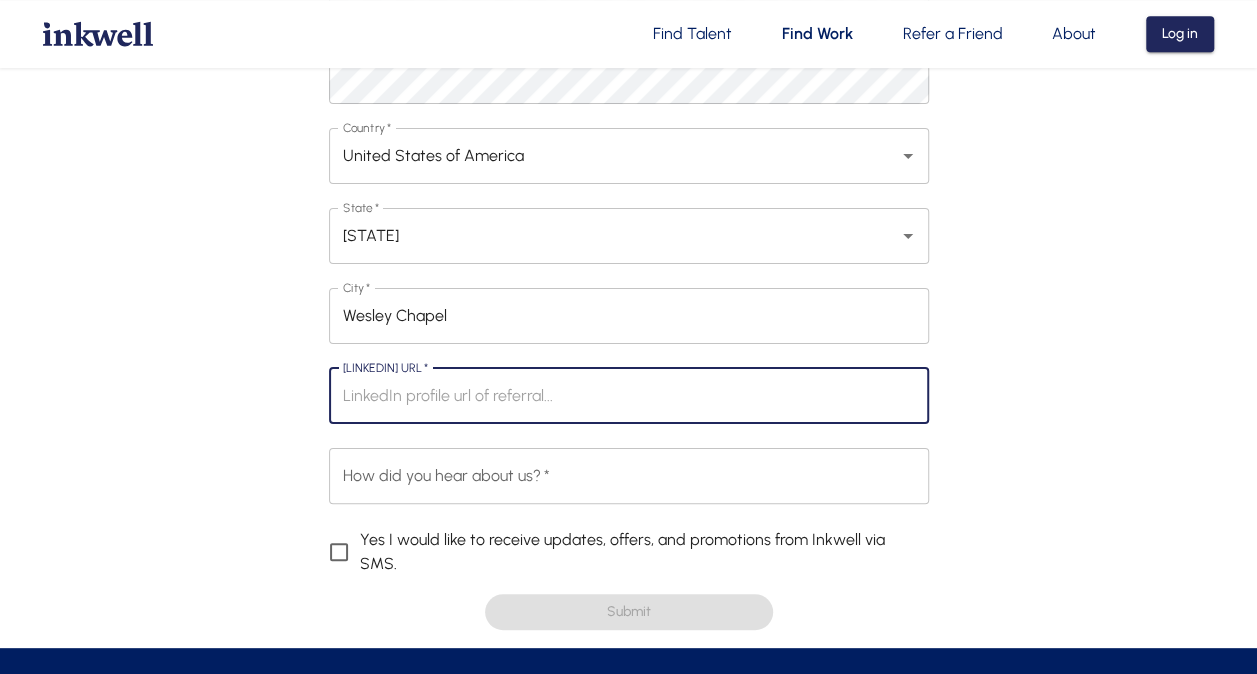 scroll, scrollTop: 0, scrollLeft: 0, axis: both 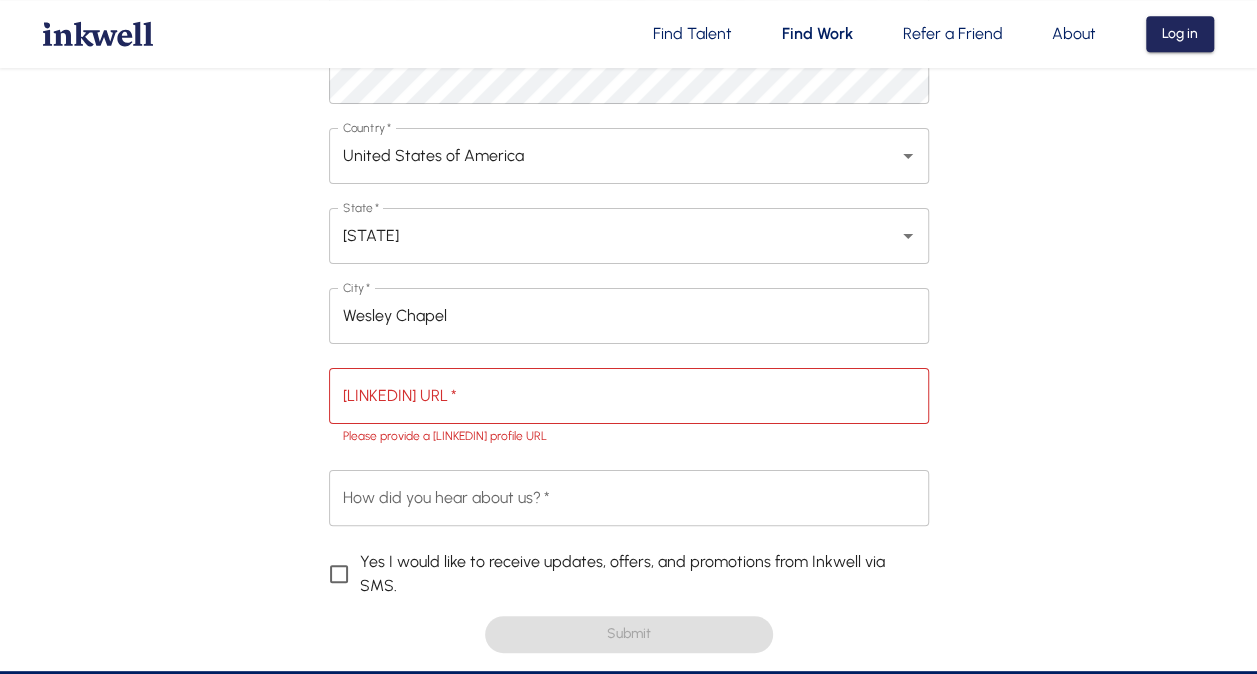 click on "[LINKEDIN]   *" at bounding box center (629, 396) 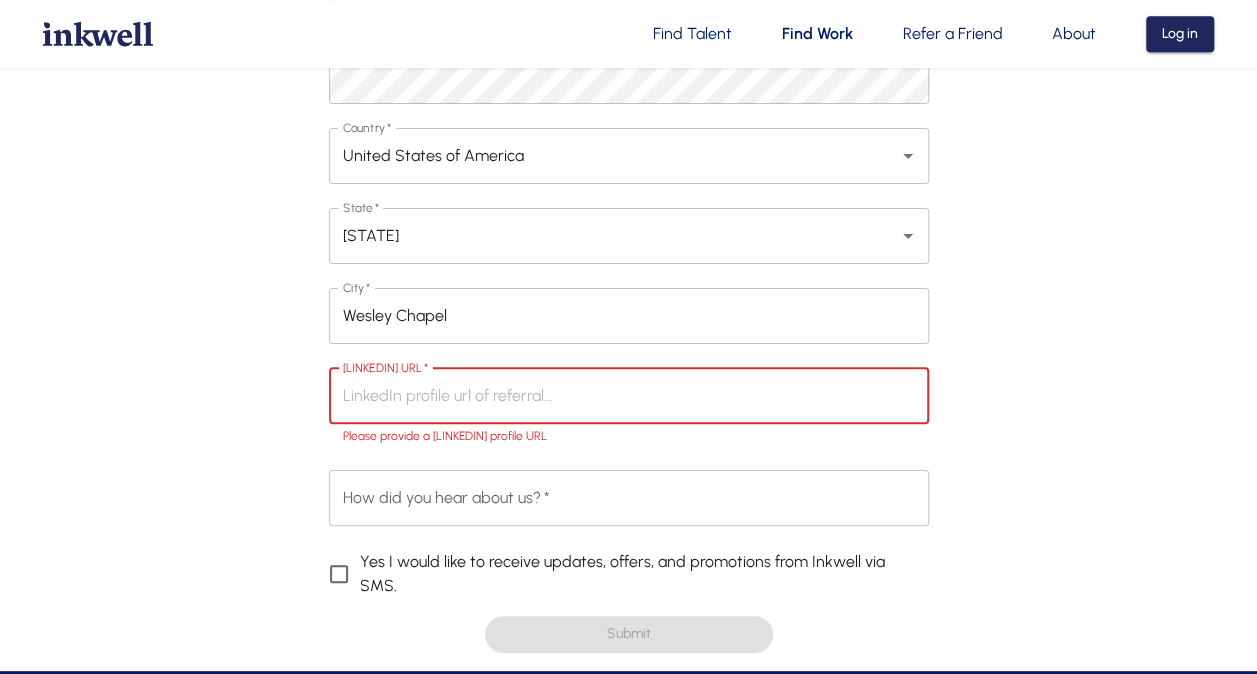 paste on "https://www.[LINKEDIN].com/in/tina-p-b8700a1/" 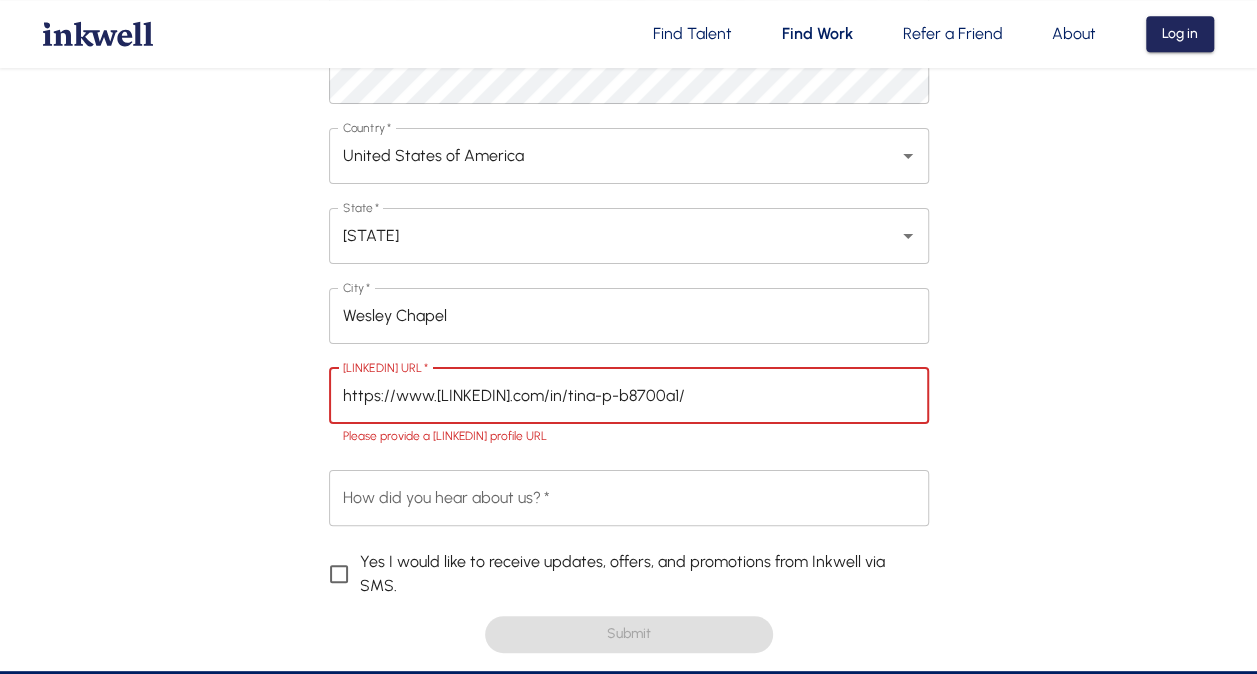 type on "https://www.[LINKEDIN].com/in/tina-p-b8700a1/" 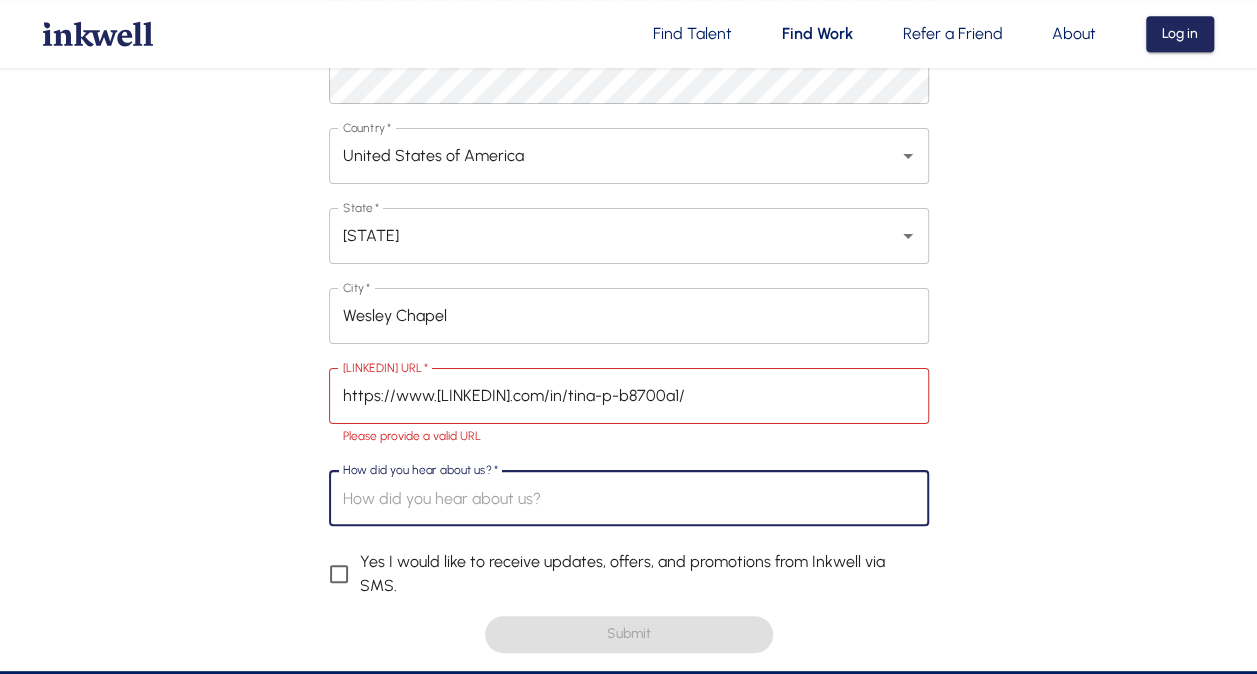 click on "How did you hear about us?   *" at bounding box center [629, 498] 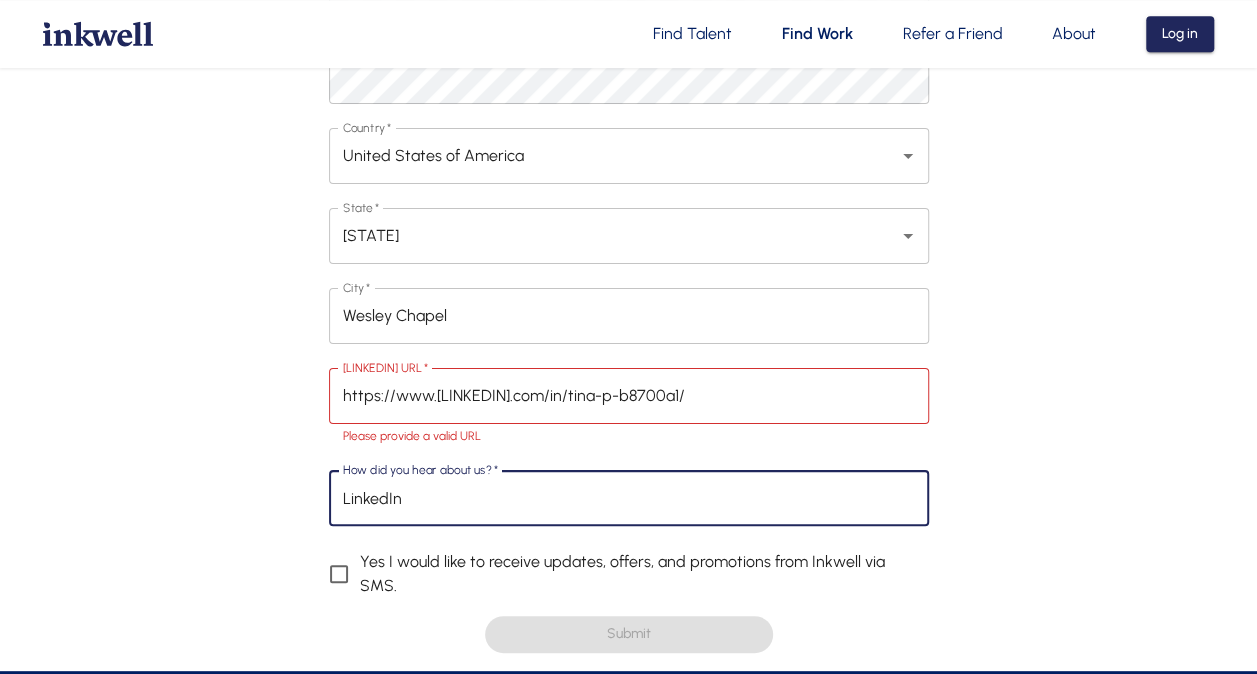 type on "LinkedIn" 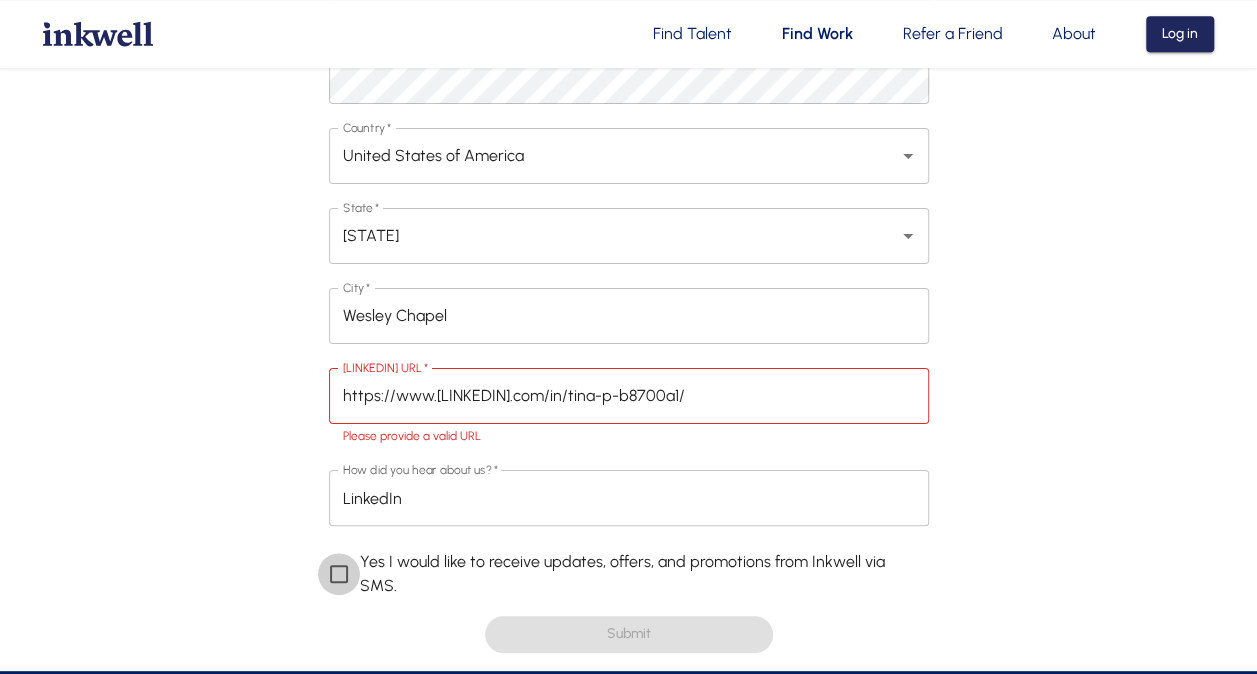 click on "Yes I would like to receive updates, offers, and promotions from Inkwell via SMS." at bounding box center [339, 574] 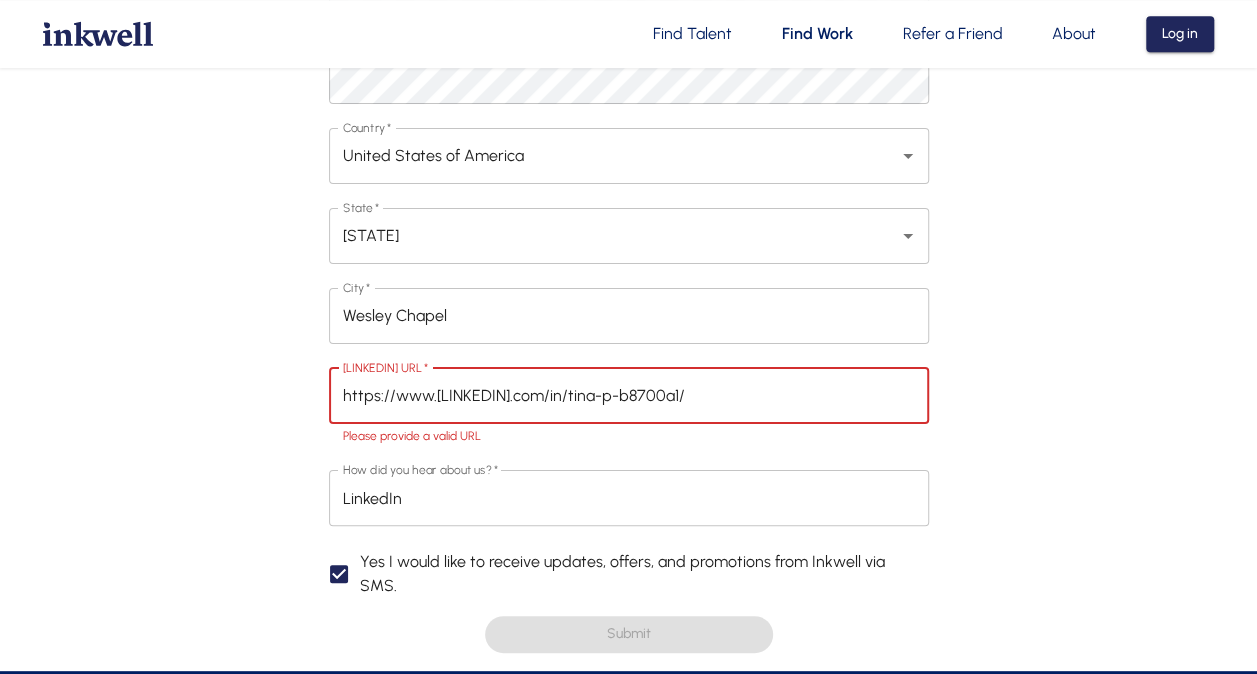 click on "https://www.[LINKEDIN].com/in/tina-p-b8700a1/" at bounding box center [629, 396] 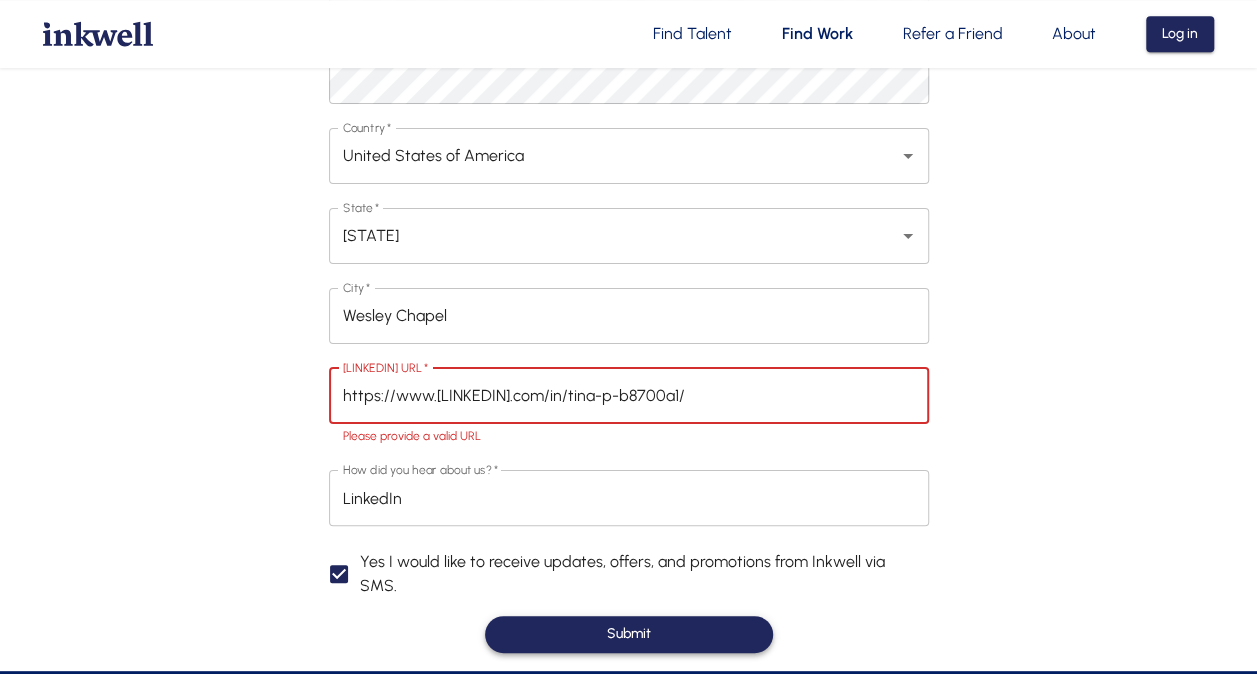 type on "https://www.[LINKEDIN].com/in/tina-p-b8700a1/" 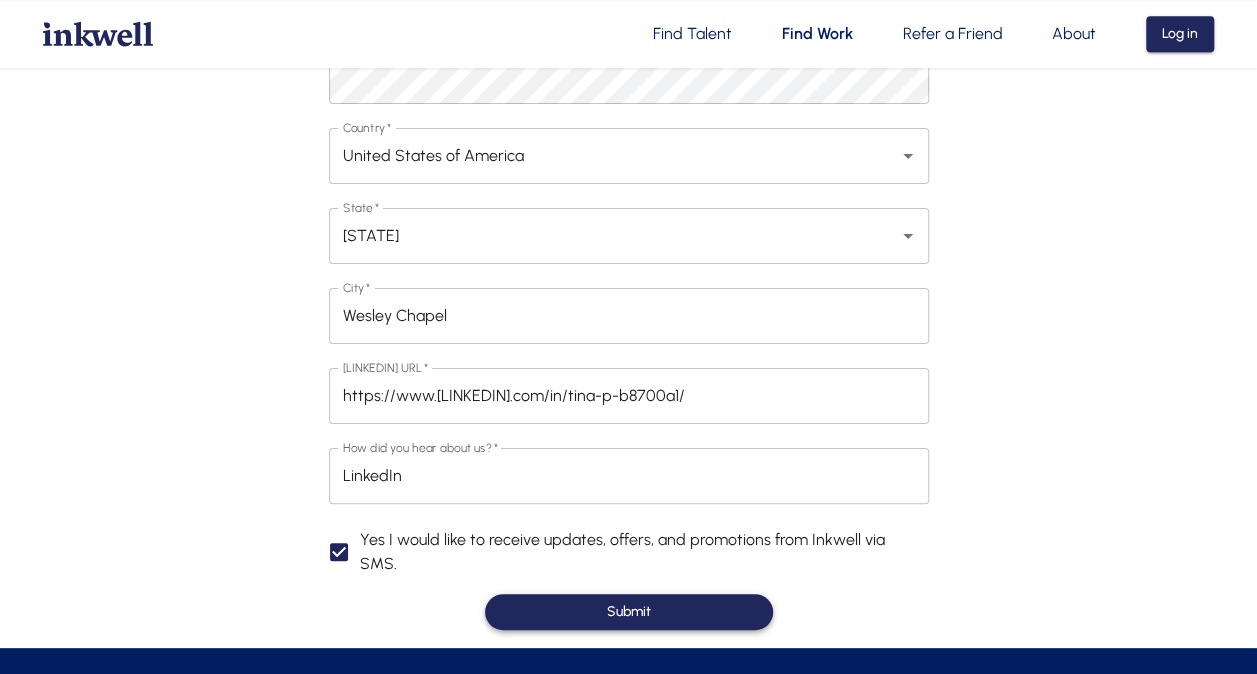 click on "Submit" at bounding box center [629, 612] 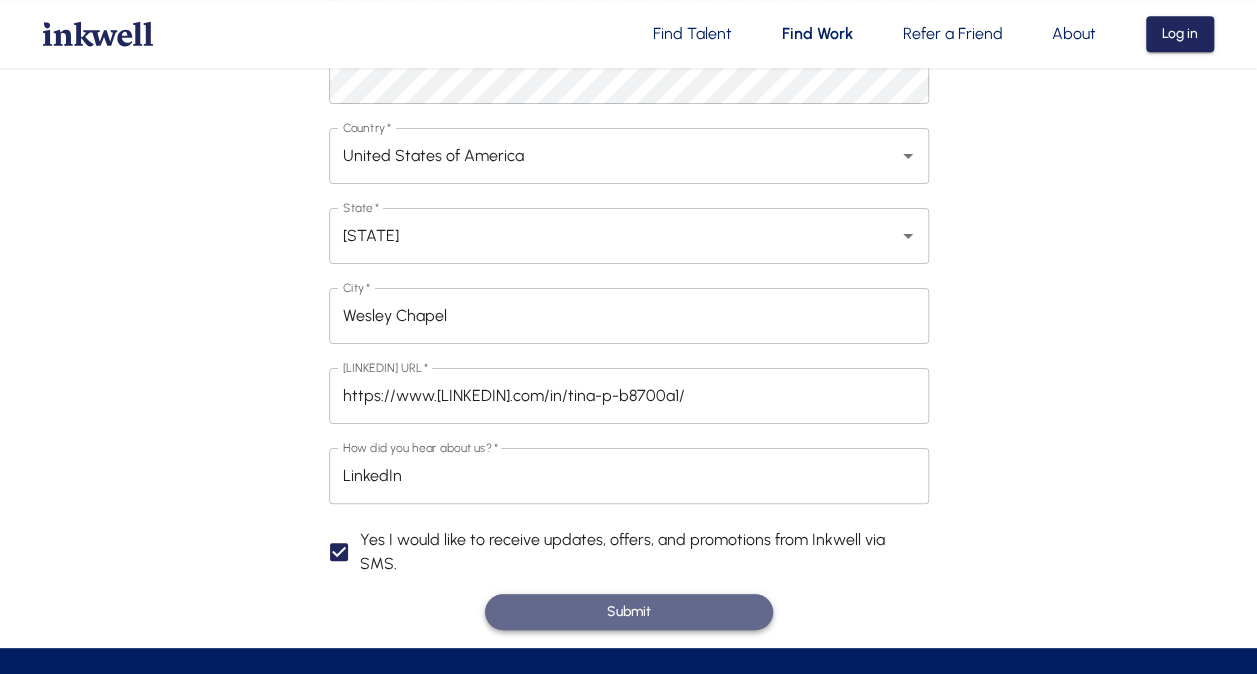 click on "Submit" at bounding box center [629, 612] 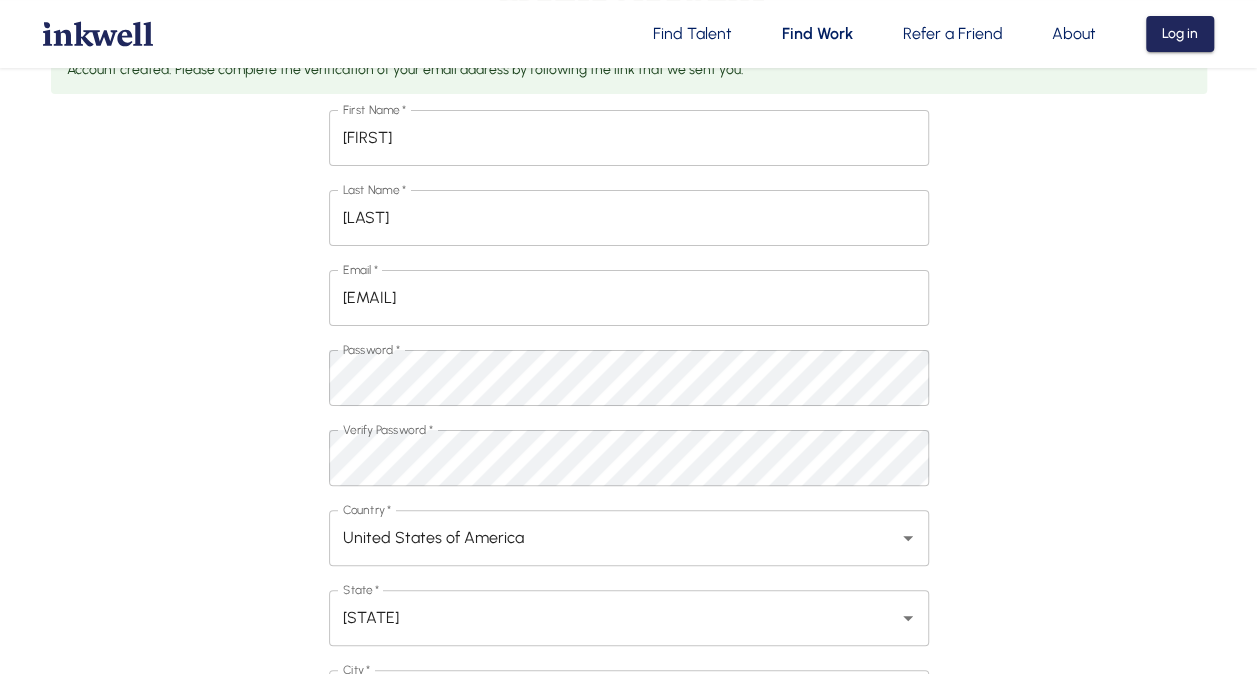scroll, scrollTop: 149, scrollLeft: 0, axis: vertical 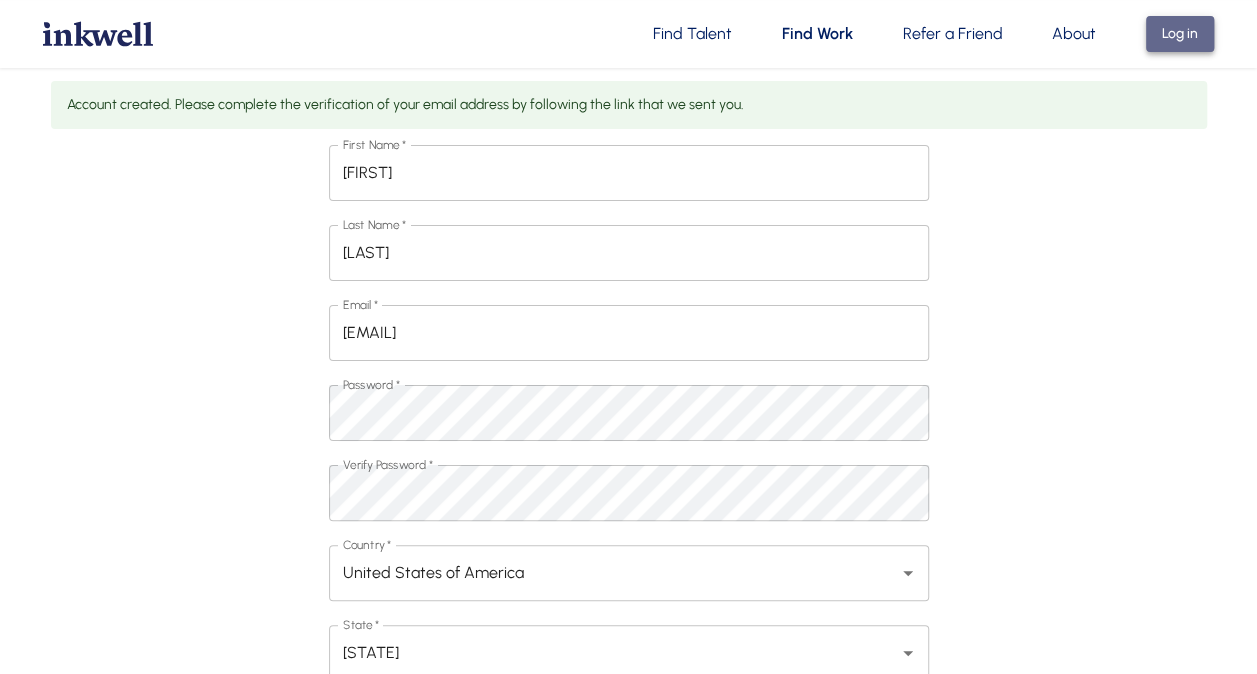 click on "Log in" at bounding box center [1180, 34] 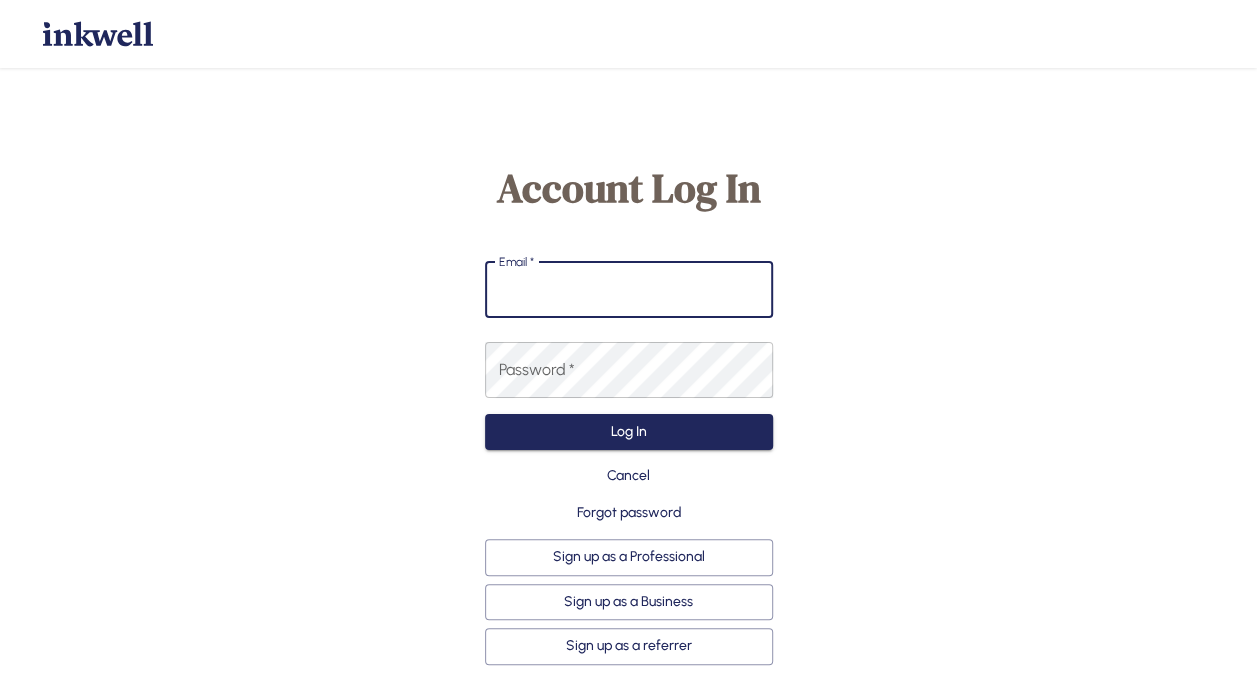 click on "Email   *" at bounding box center [629, 290] 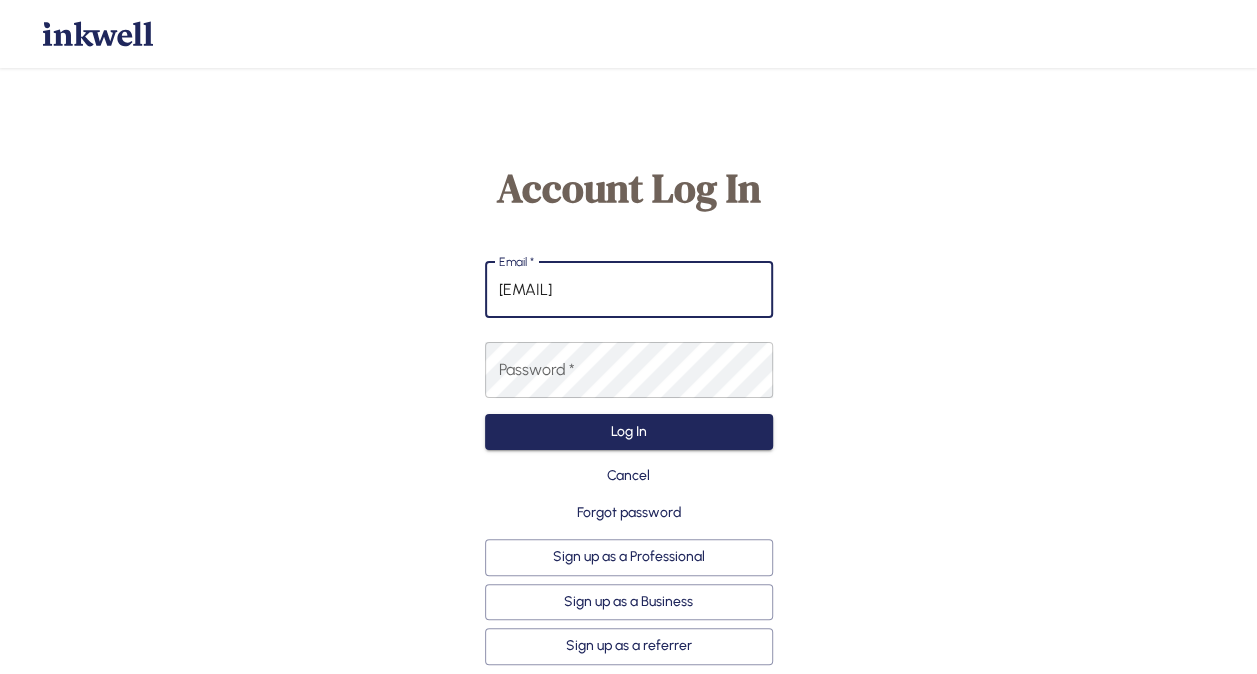 type on "[EMAIL]" 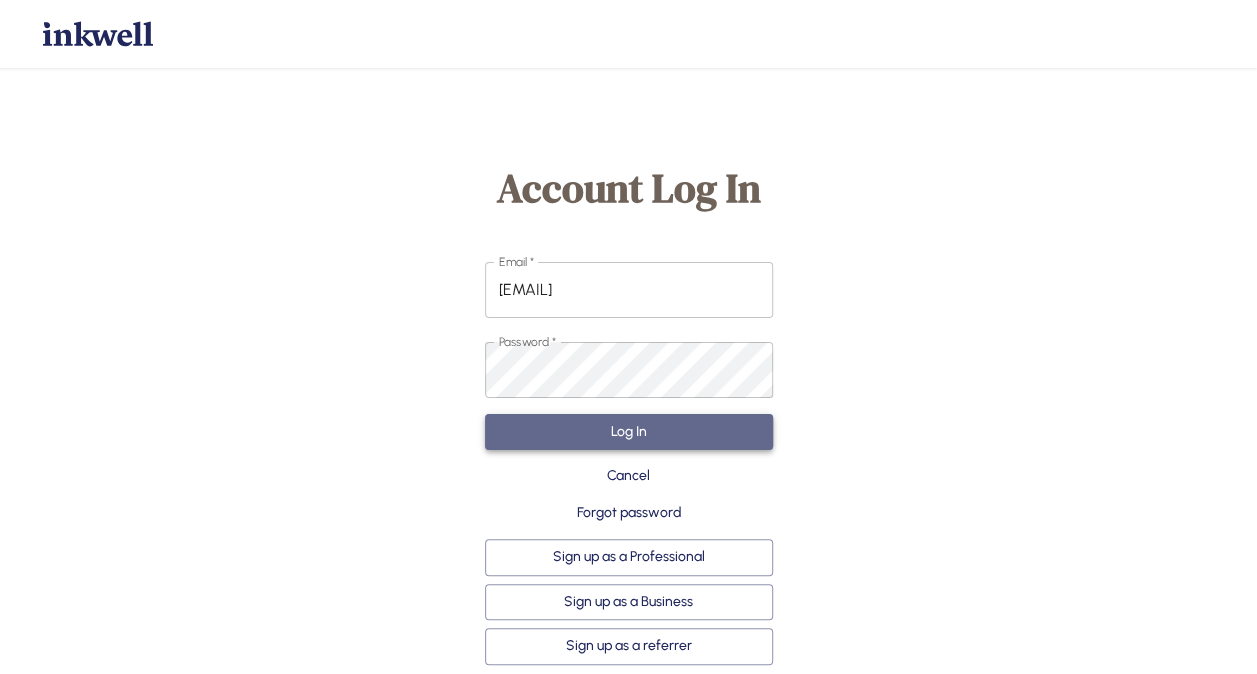 click on "Log In" at bounding box center (629, 432) 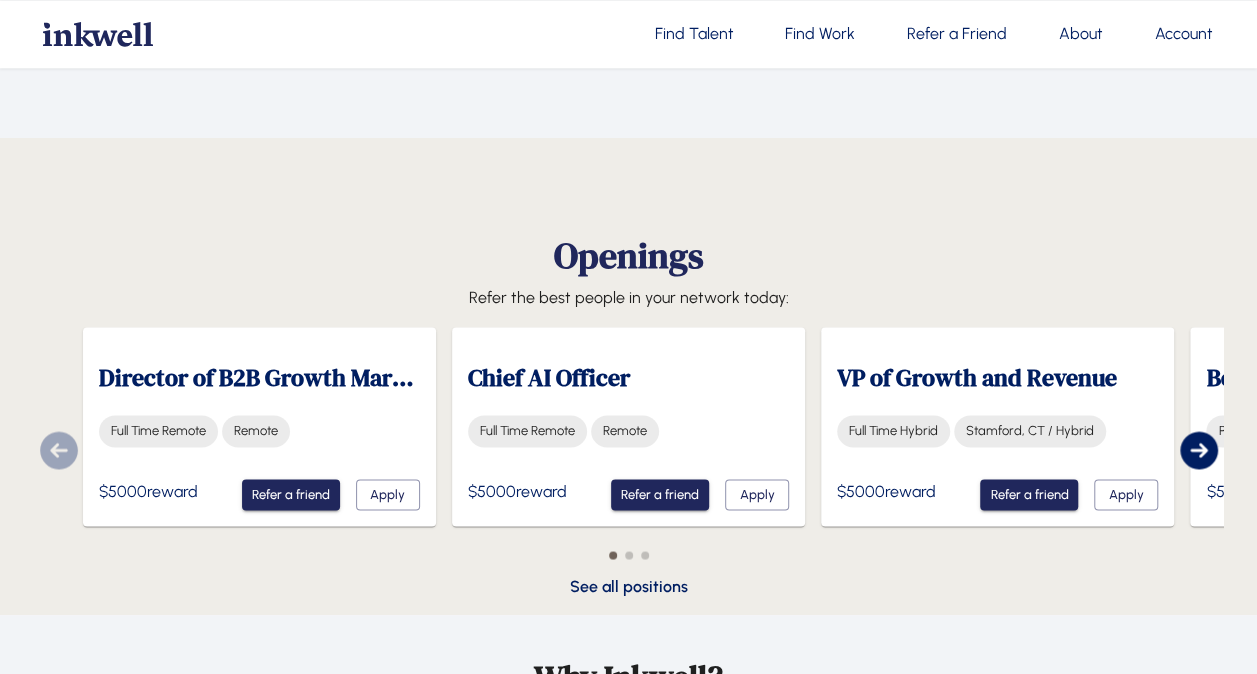 scroll, scrollTop: 1403, scrollLeft: 0, axis: vertical 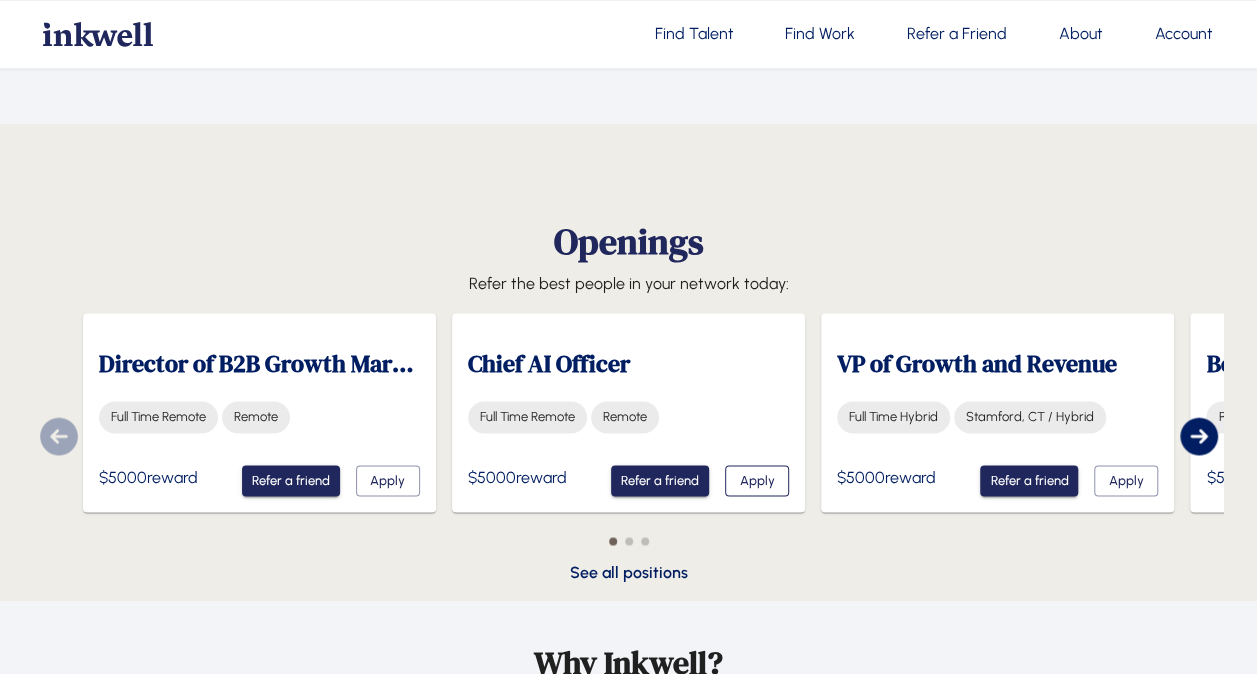 click on "Apply" at bounding box center (757, 480) 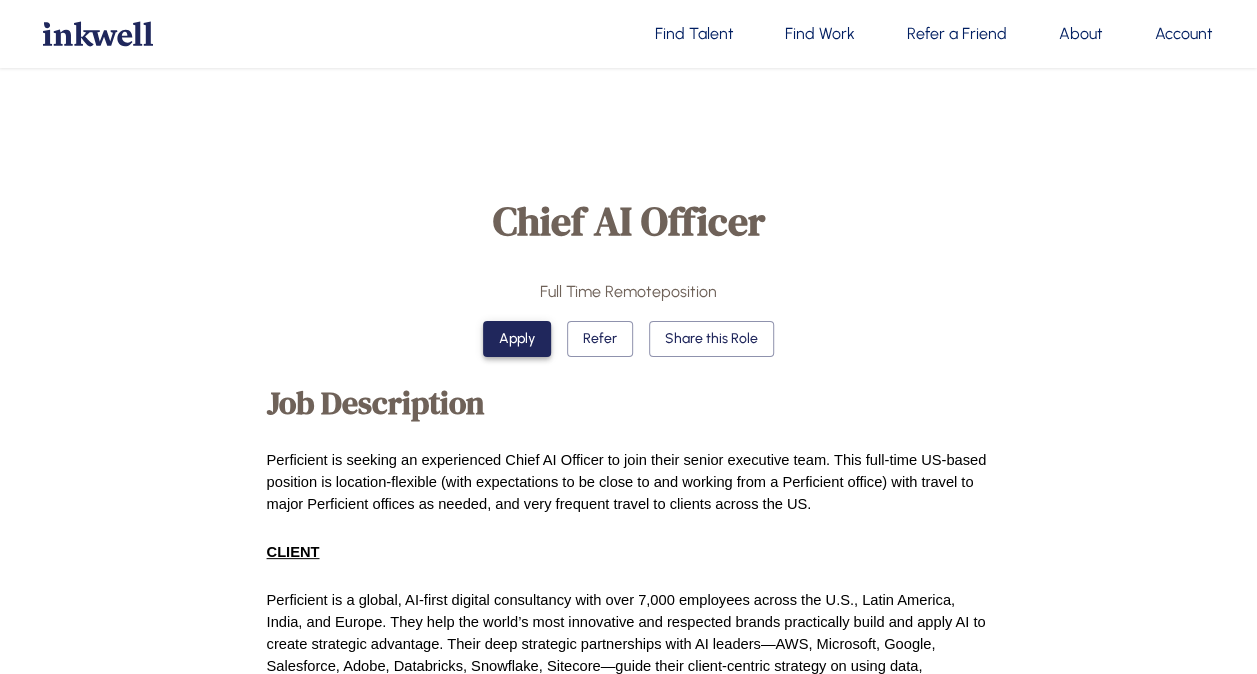 click on "Apply" at bounding box center (517, 339) 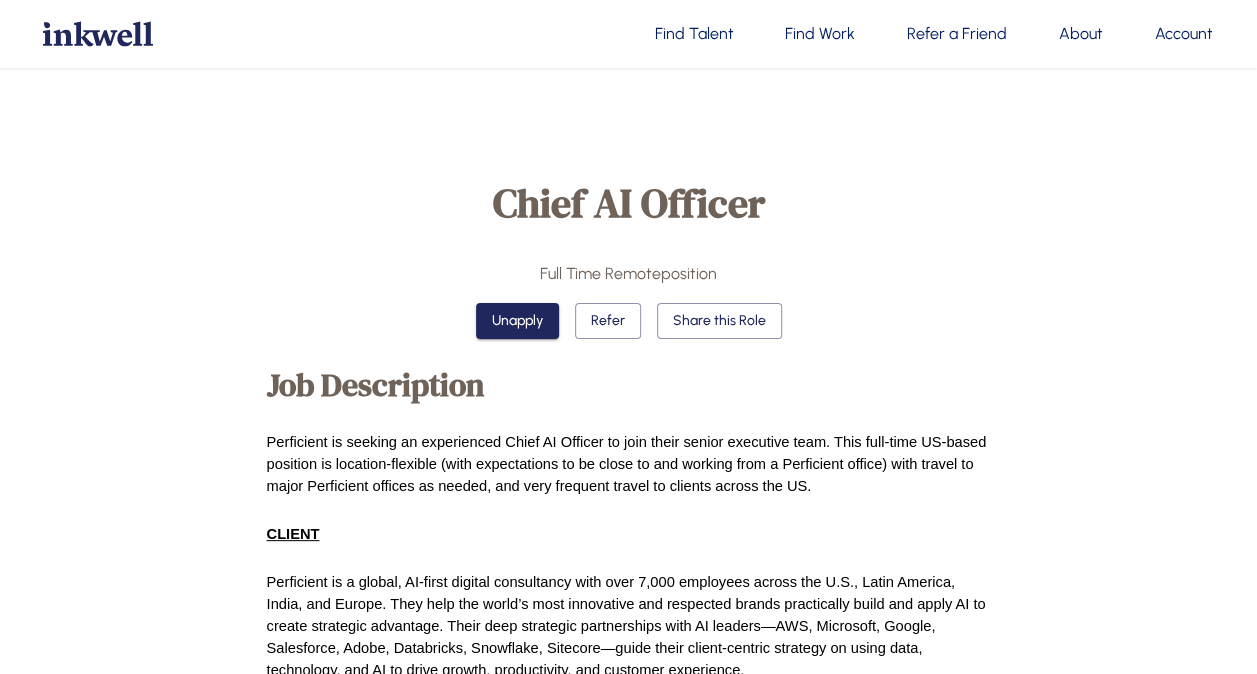 scroll, scrollTop: 0, scrollLeft: 0, axis: both 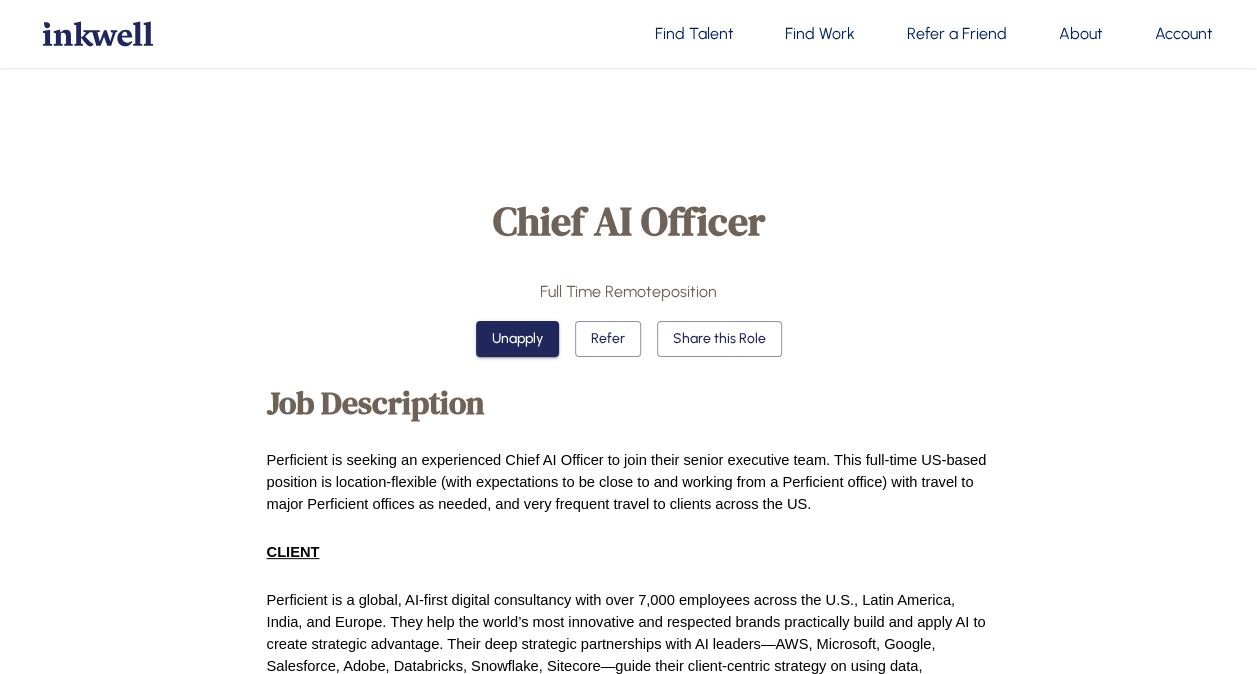 click at bounding box center (98, 34) 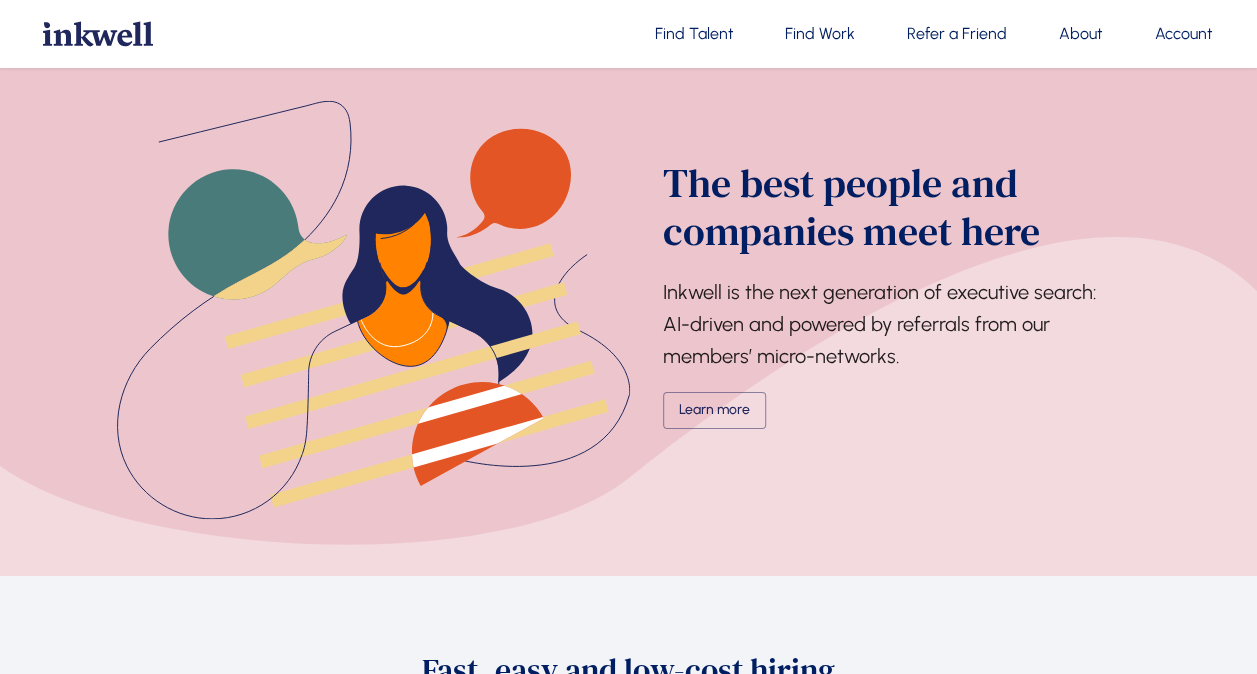 scroll, scrollTop: 589, scrollLeft: 0, axis: vertical 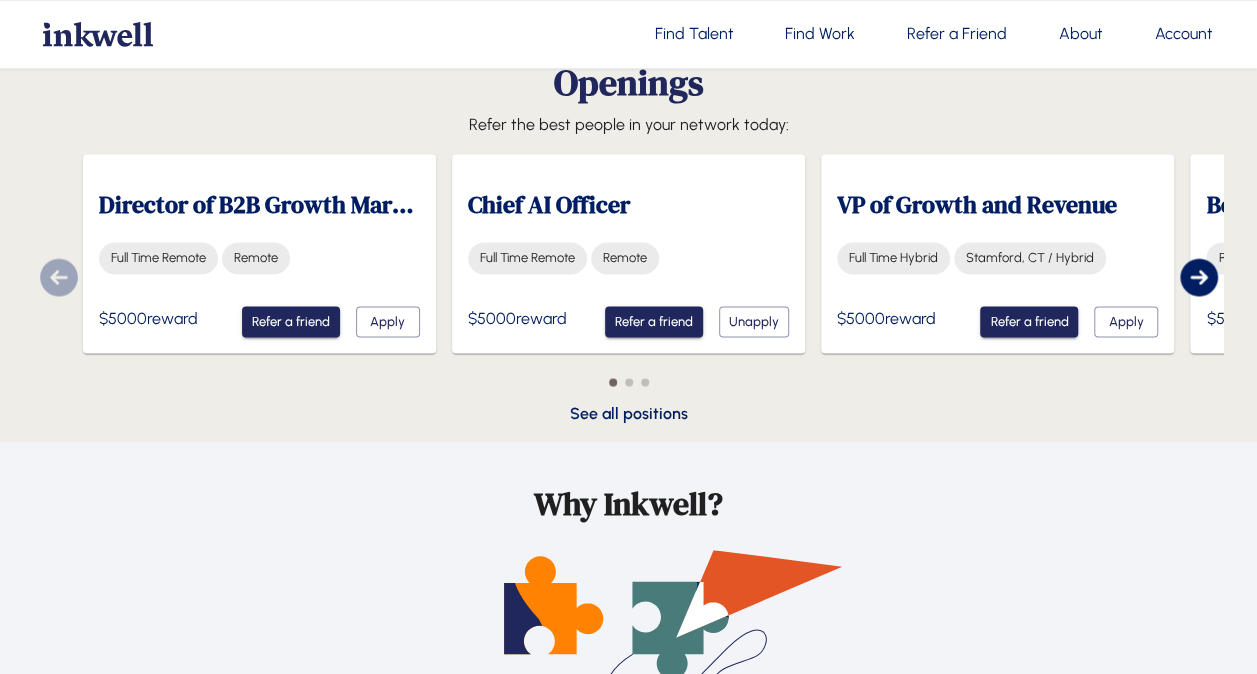 click at bounding box center (1199, 277) 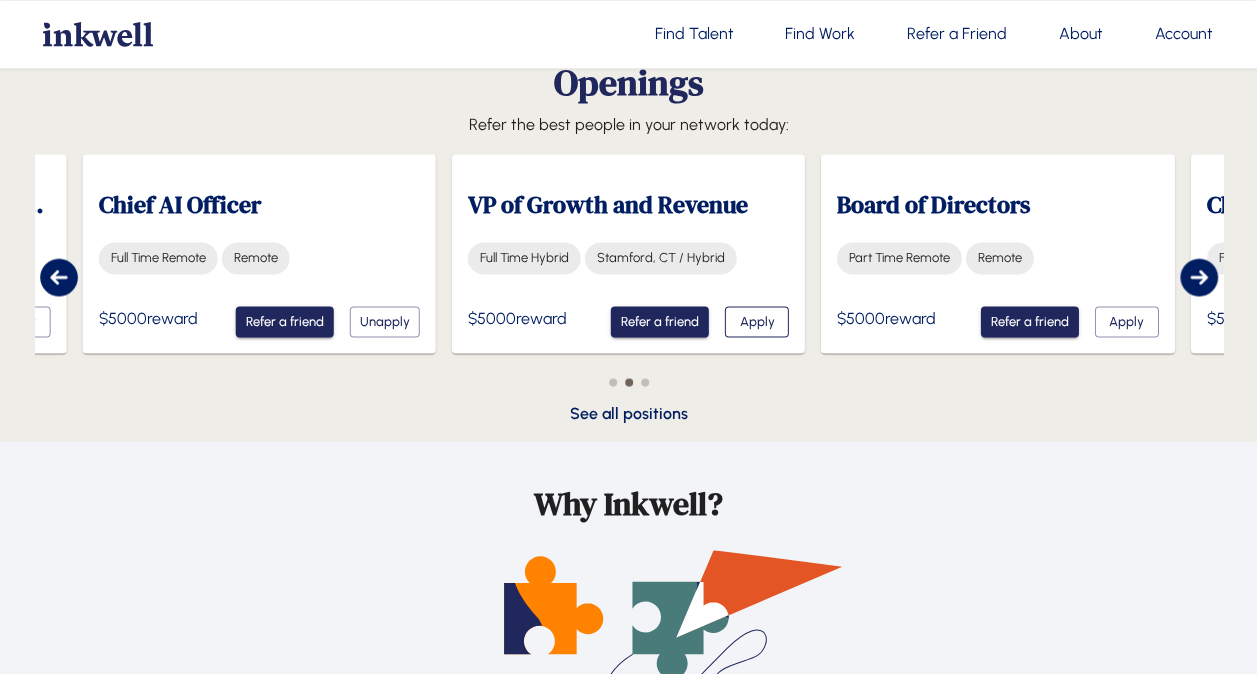 click on "Apply" at bounding box center [757, 321] 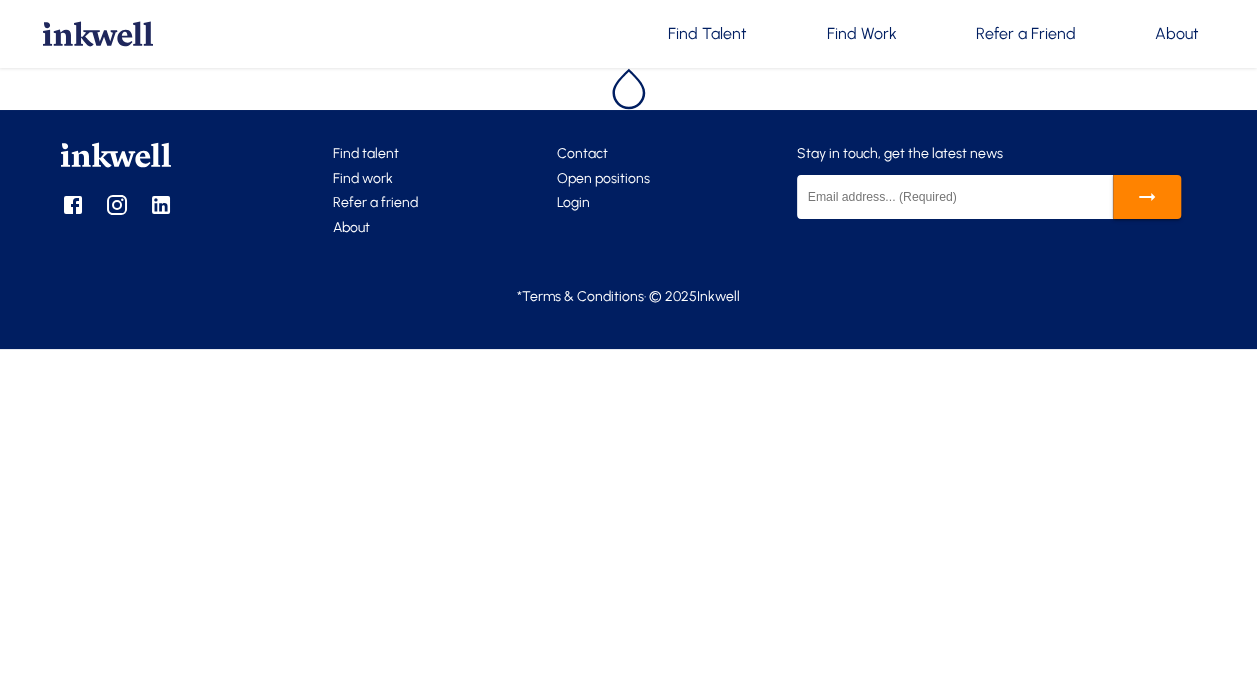 scroll, scrollTop: 0, scrollLeft: 0, axis: both 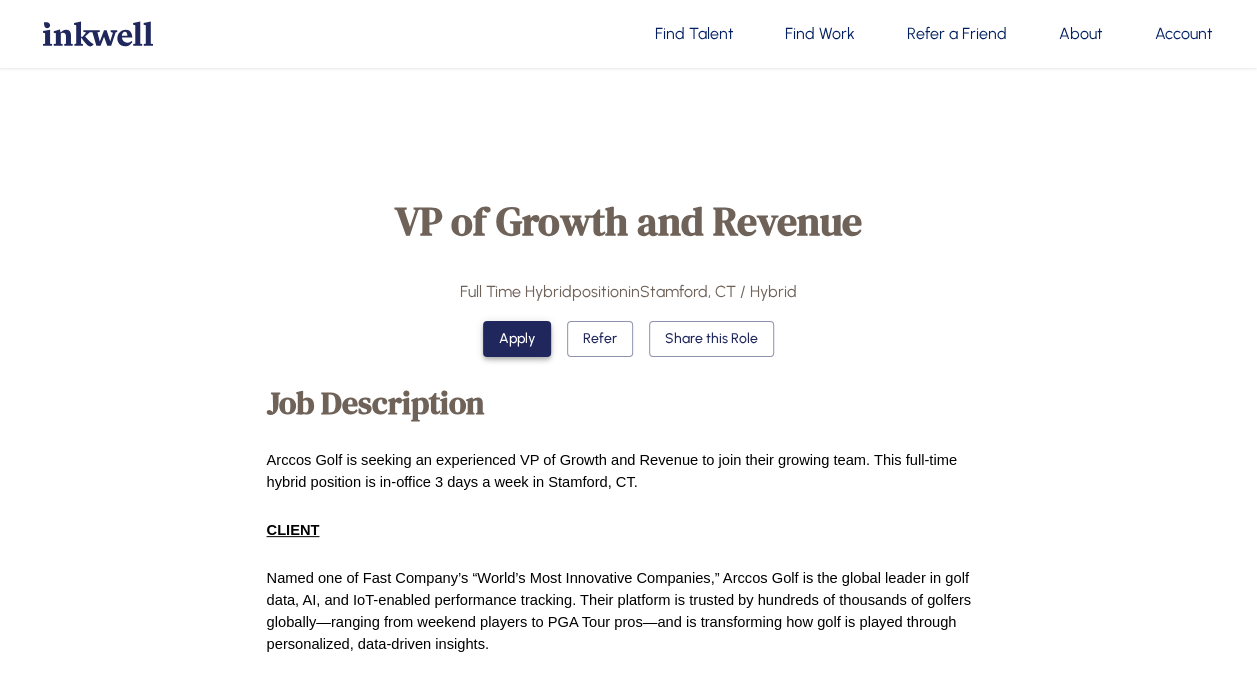 click on "Apply" at bounding box center [517, 339] 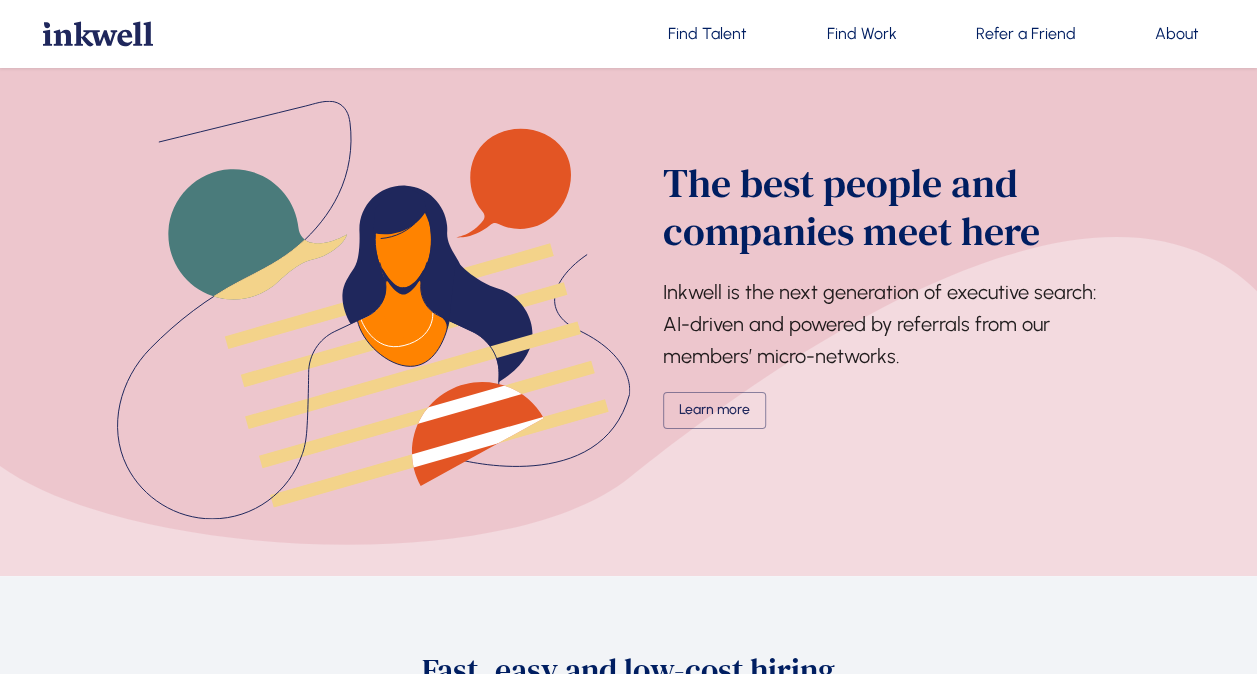 scroll, scrollTop: 1562, scrollLeft: 0, axis: vertical 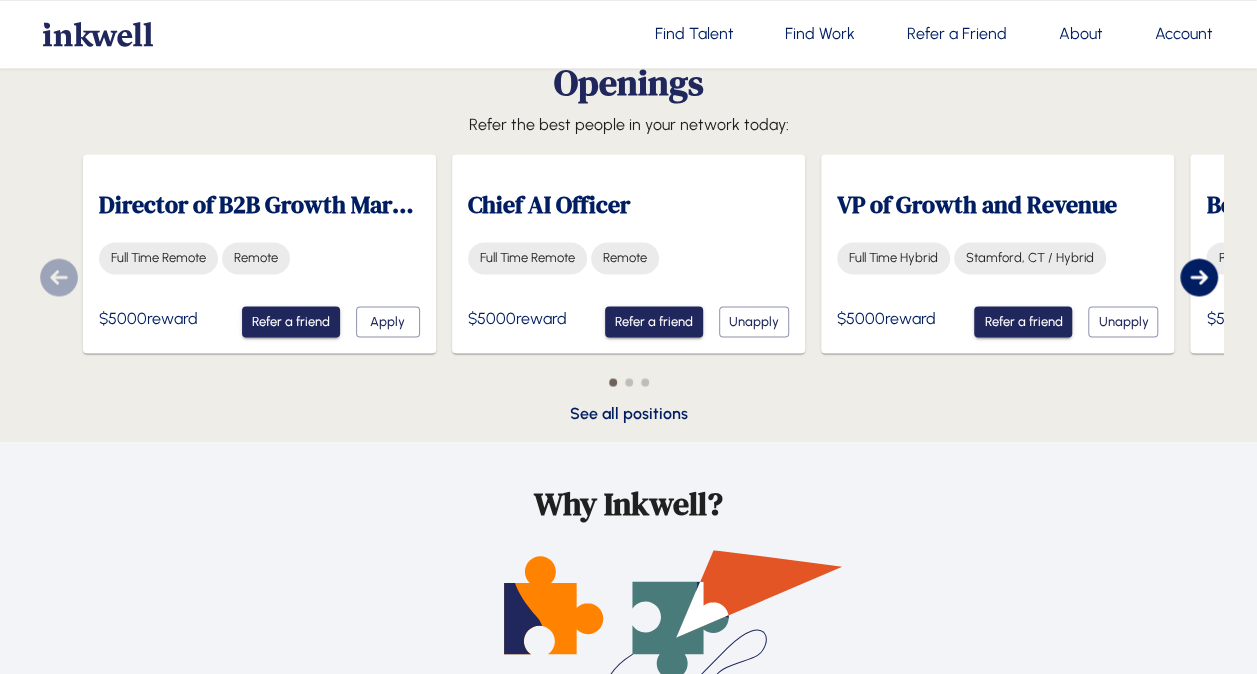 click at bounding box center (1199, 277) 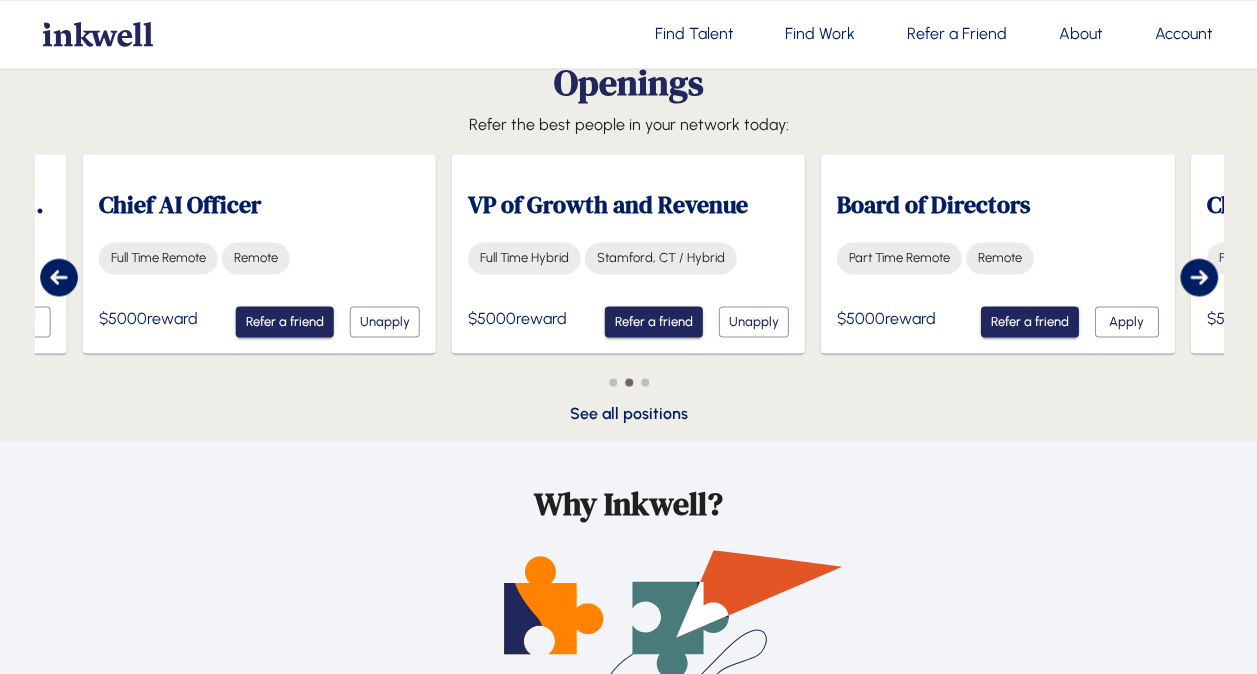 click at bounding box center [1199, 277] 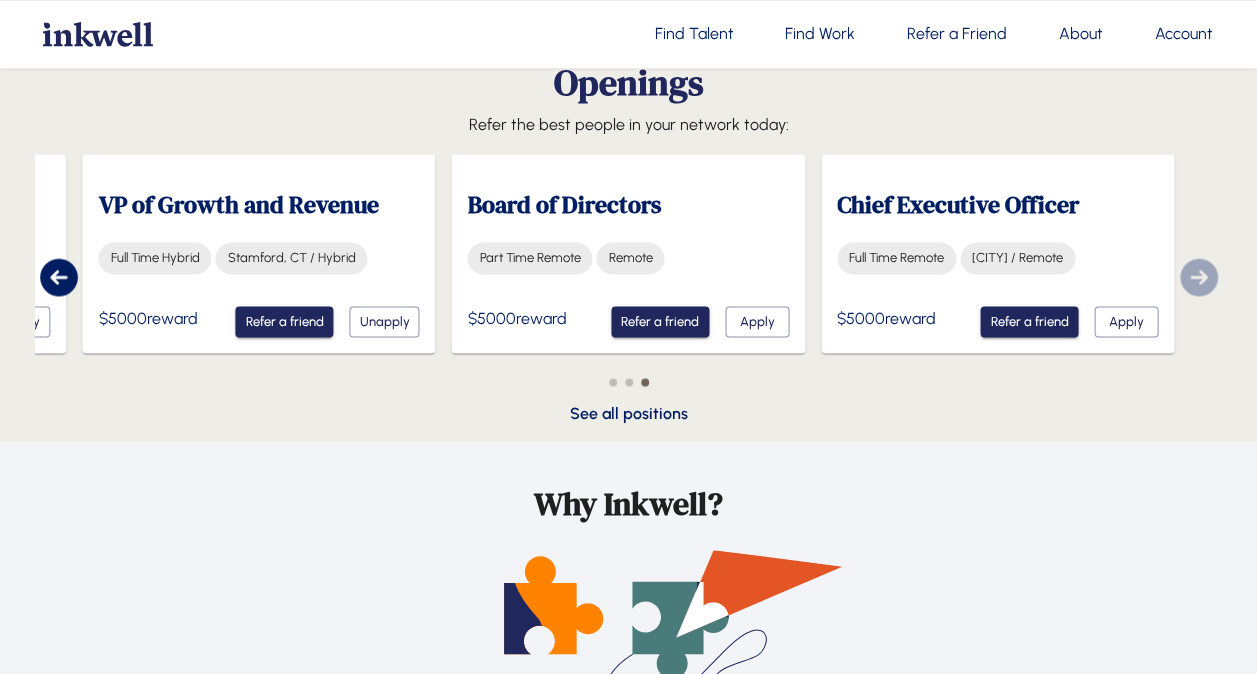 click on "Director of B2B Growth Marketing Full Time Remote   Remote $ 5000  reward Refer a friend Apply Chief AI Officer Full Time Remote   Remote $ 5000  reward Refer a friend Unapply VP of Growth and Revenue Full Time Hybrid   Stamford, CT / Hybrid $ 5000  reward Refer a friend Unapply Board of Directors Part Time Remote   Remote $ 5000  reward Refer a friend Apply Chief Executive Officer Full Time Remote   Chicago / Remote $ 5000  reward Refer a friend Apply" at bounding box center [629, 277] 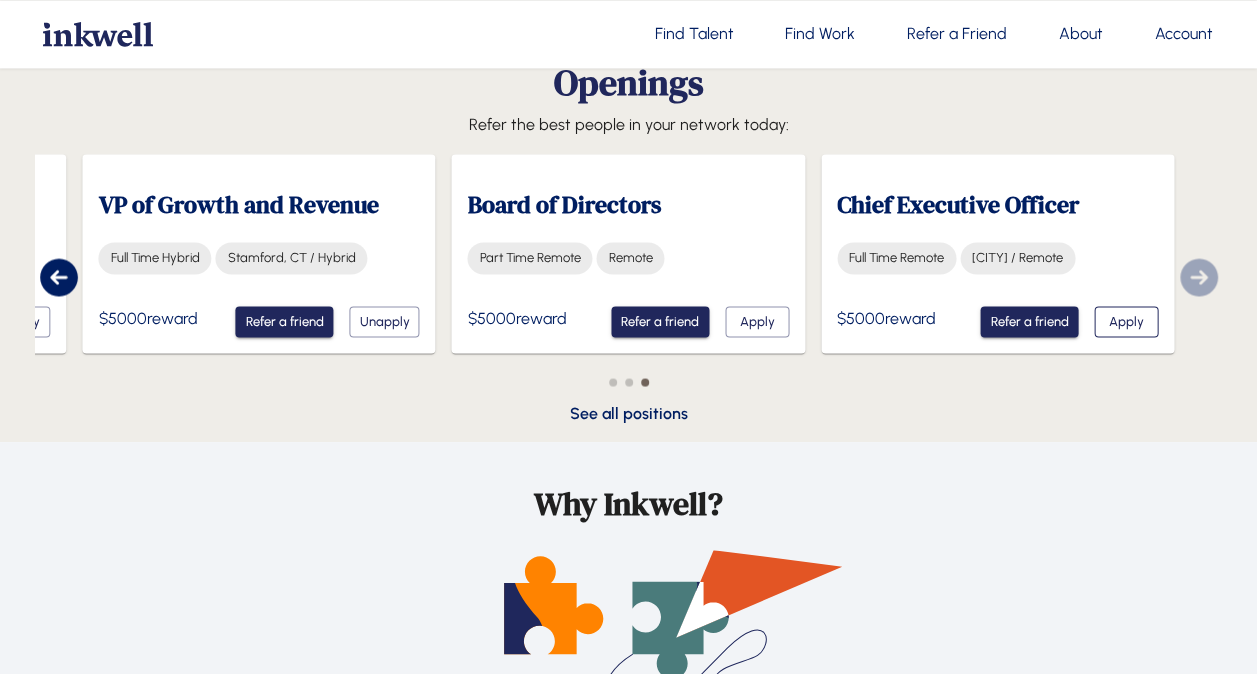 click on "Apply" at bounding box center [1126, 321] 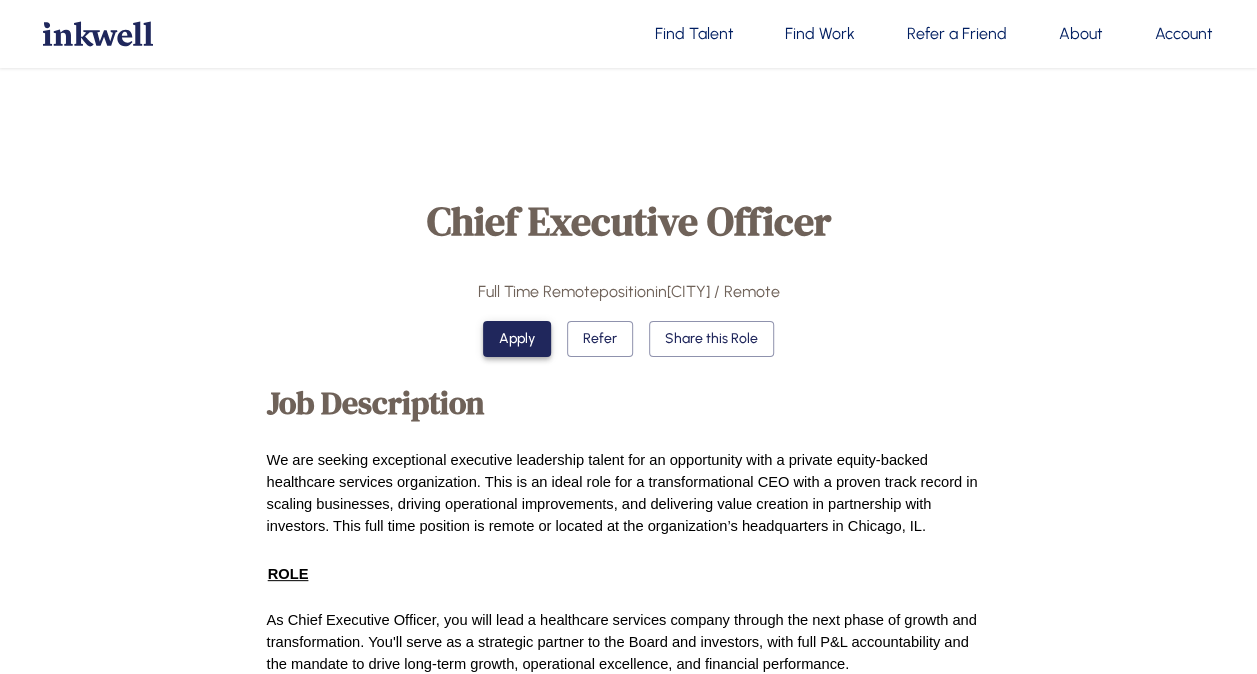 click on "Apply" at bounding box center [517, 339] 